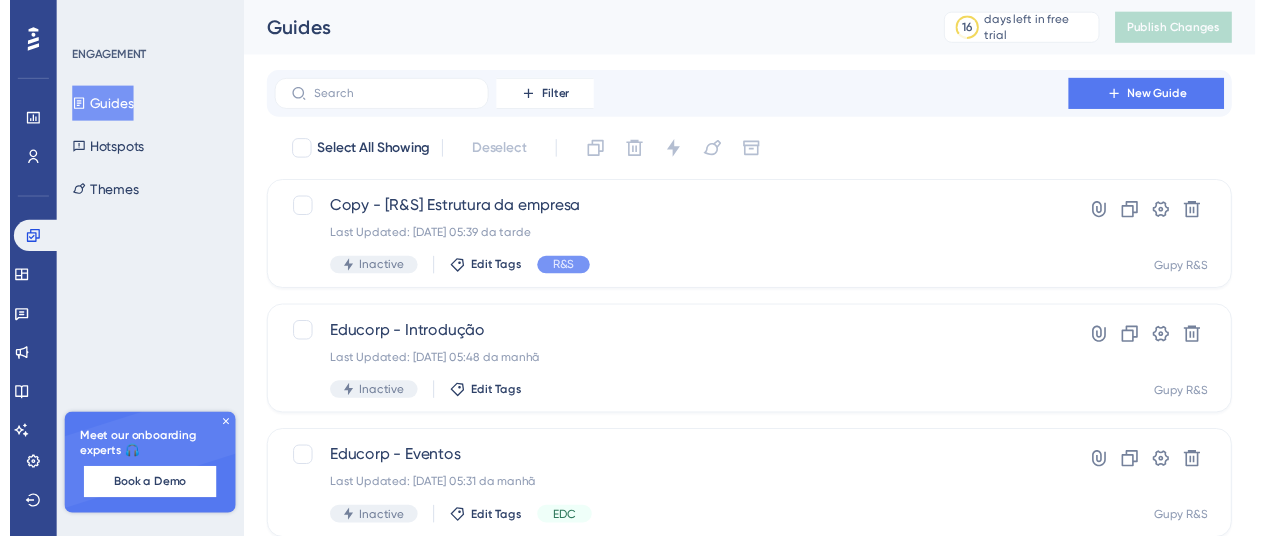 scroll, scrollTop: 0, scrollLeft: 0, axis: both 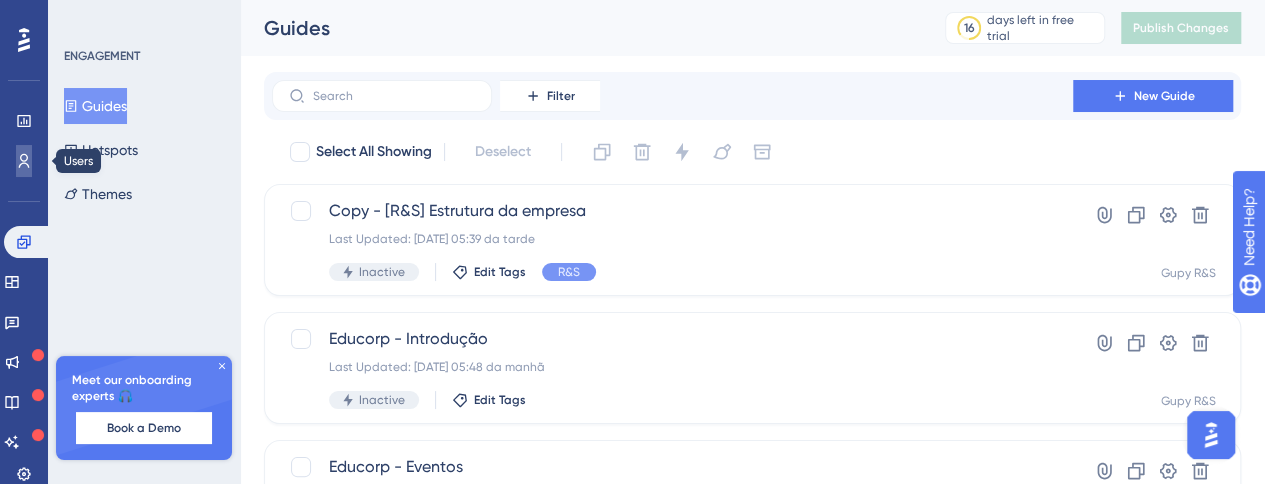click 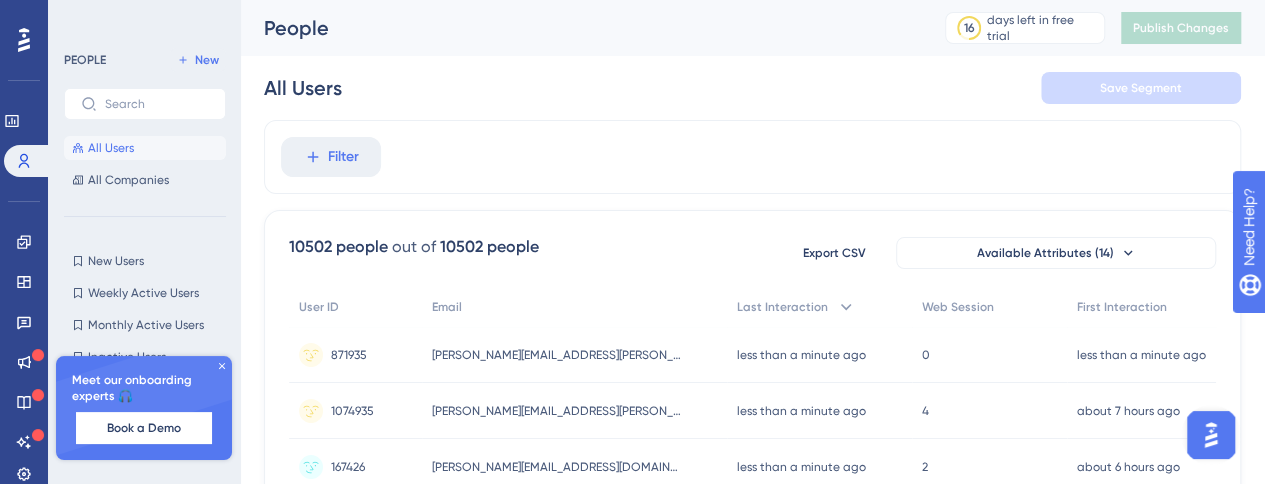 click 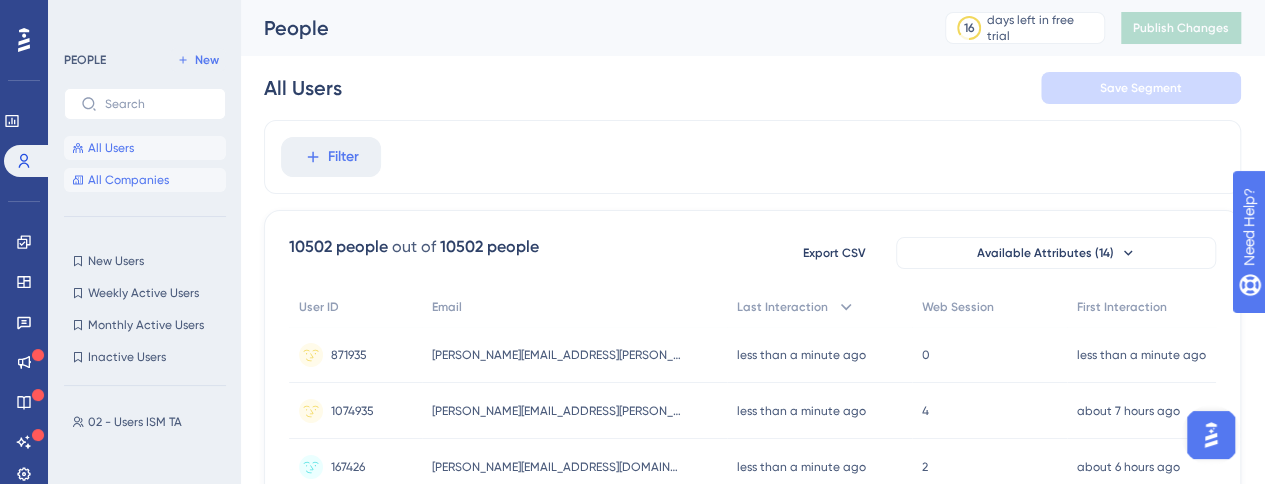 click on "All Companies" at bounding box center [128, 180] 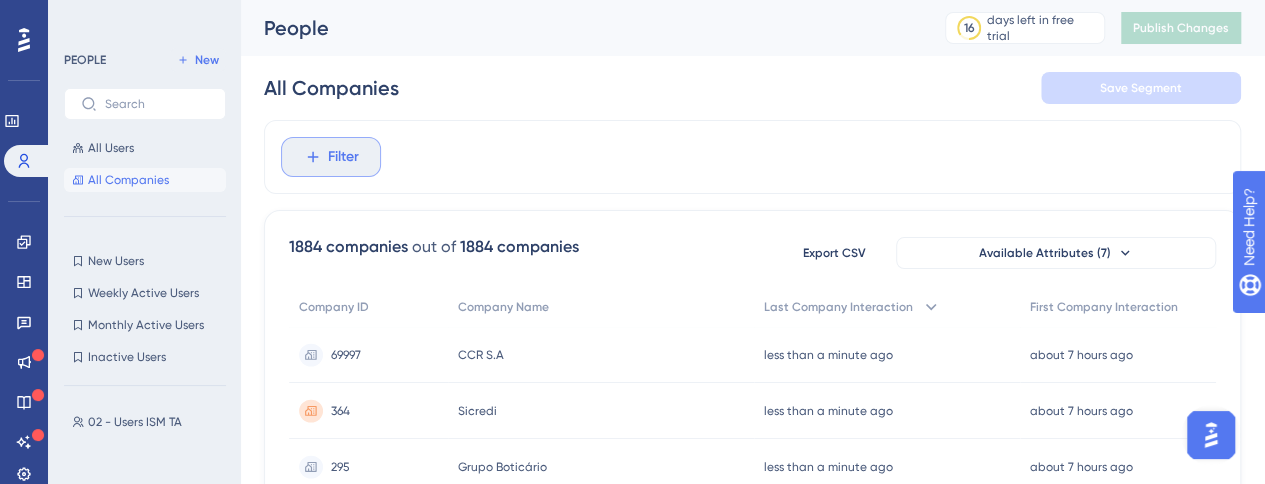 click on "Filter" at bounding box center (331, 157) 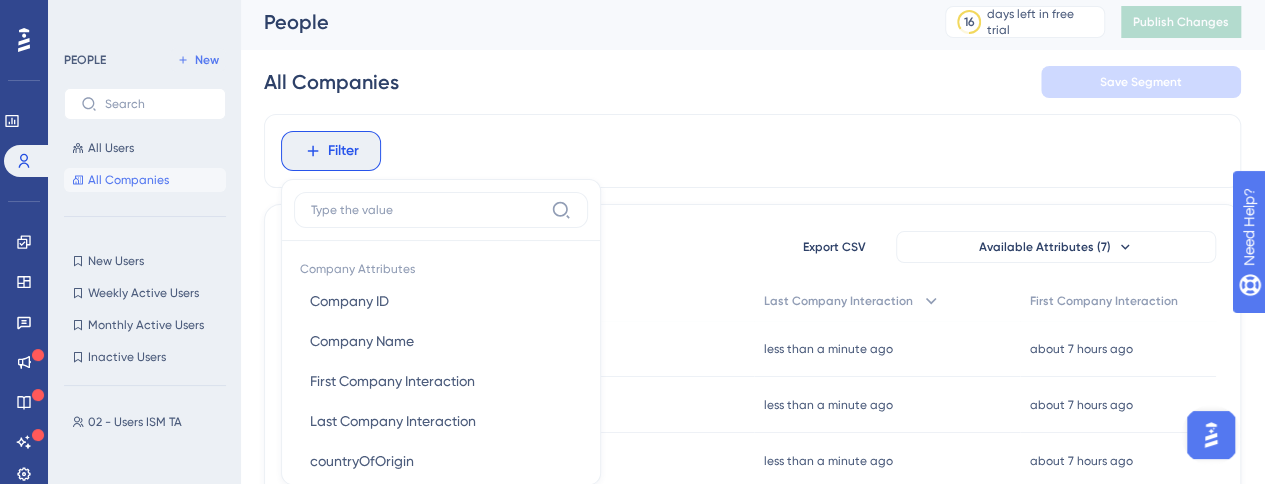 scroll, scrollTop: 96, scrollLeft: 0, axis: vertical 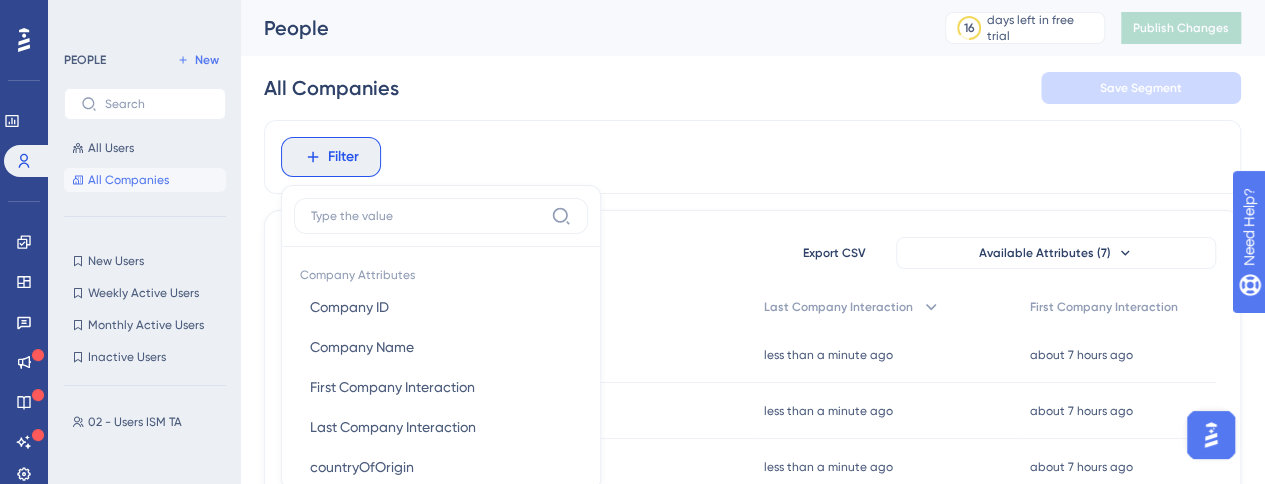 click on "Filter Company Attributes Company ID Company ID Company Name Company Name First Company Interaction First Company Interaction Last Company Interaction Last Company Interaction countryOfOrigin countryOfOrigin language language size size" at bounding box center [752, 157] 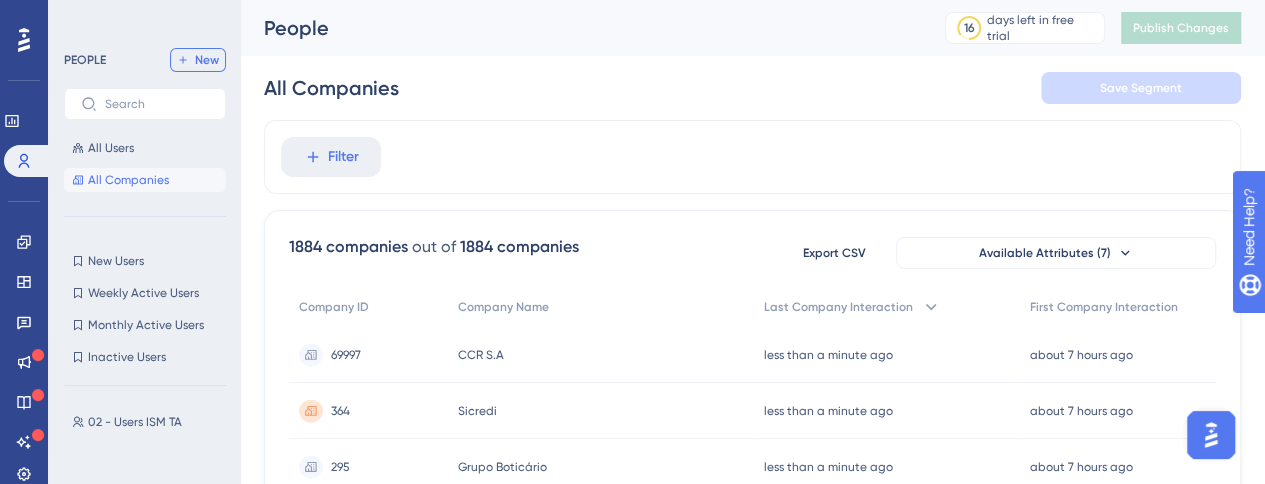 click 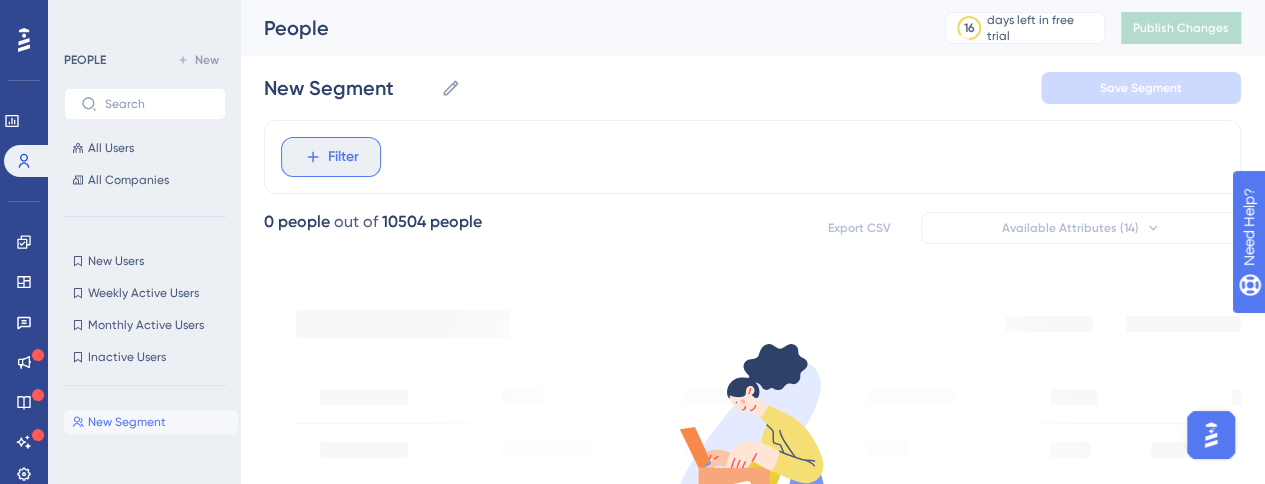 drag, startPoint x: 314, startPoint y: 151, endPoint x: 313, endPoint y: 164, distance: 13.038404 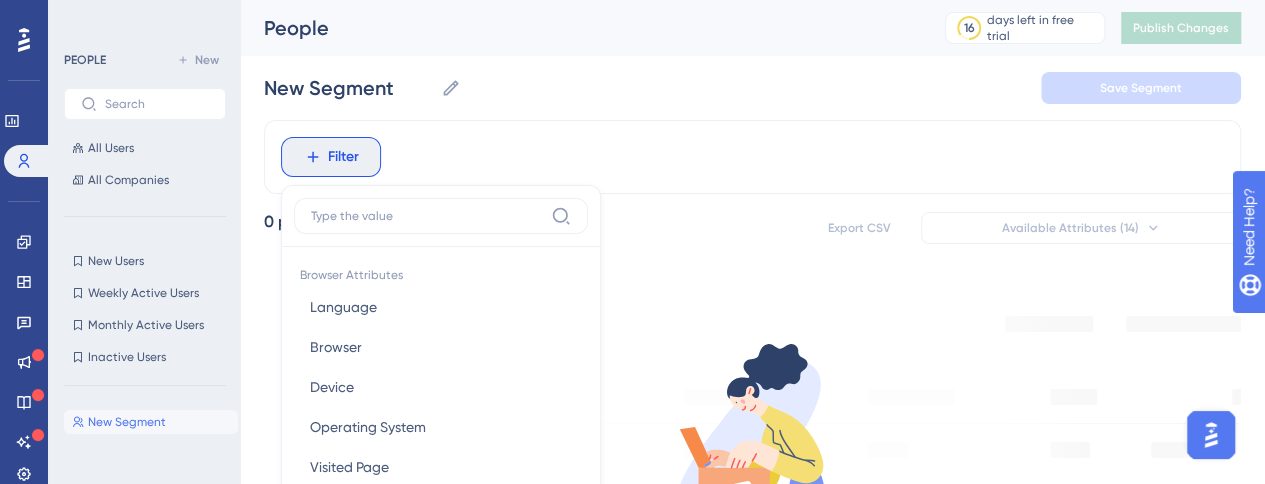 scroll, scrollTop: 144, scrollLeft: 0, axis: vertical 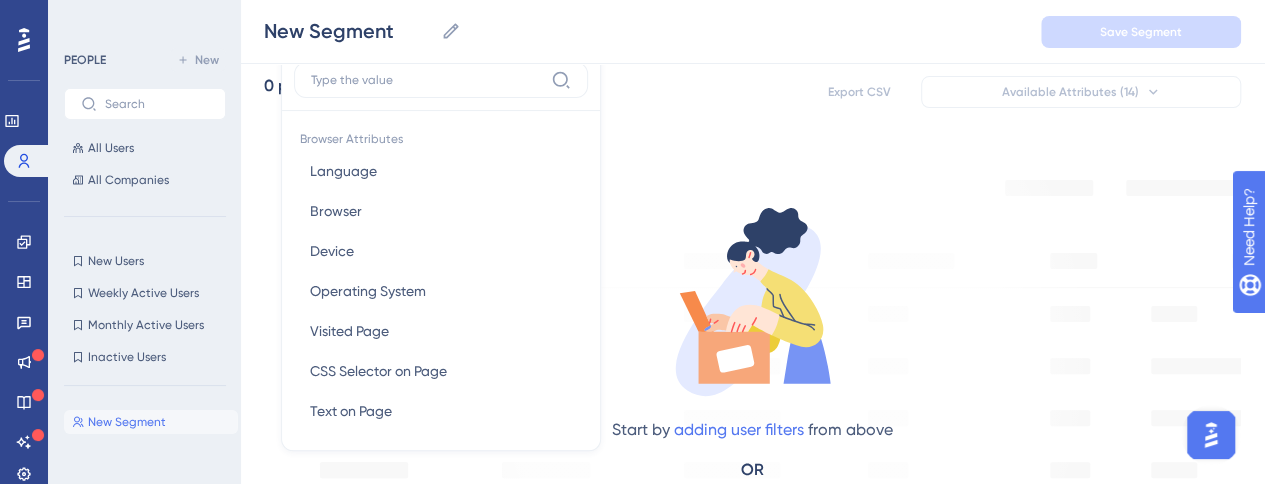 click on "0   people out of 10504   people Export CSV Available Attributes (14)" at bounding box center [752, 92] 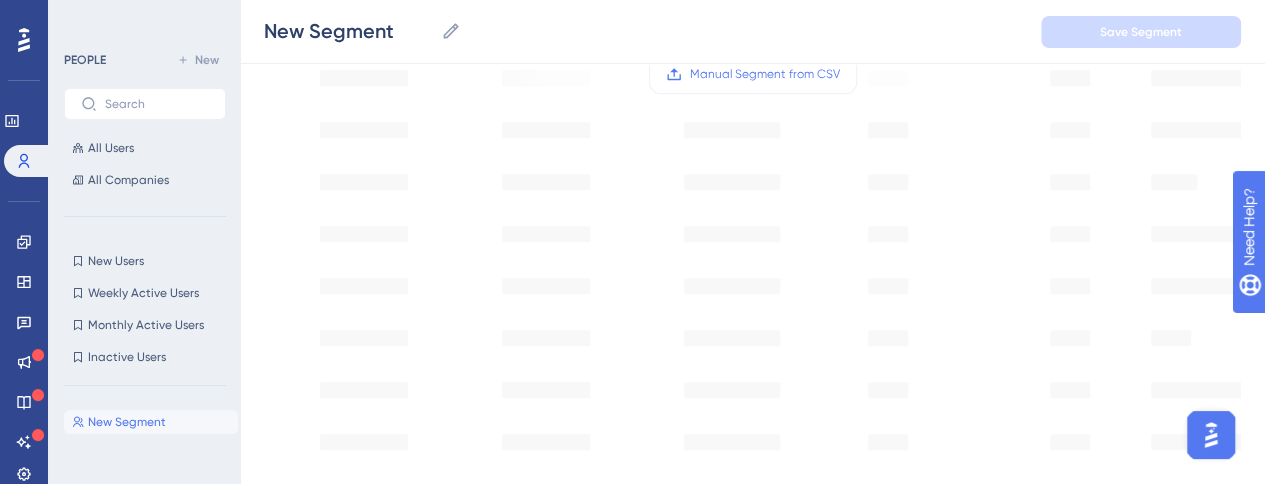 scroll, scrollTop: 444, scrollLeft: 0, axis: vertical 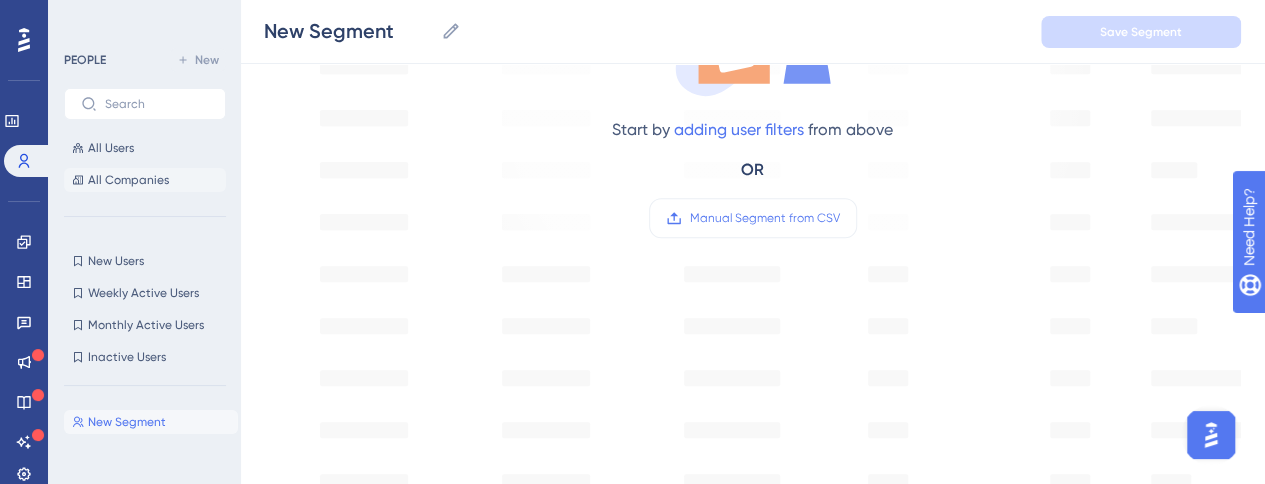 click on "All Companies" at bounding box center (128, 180) 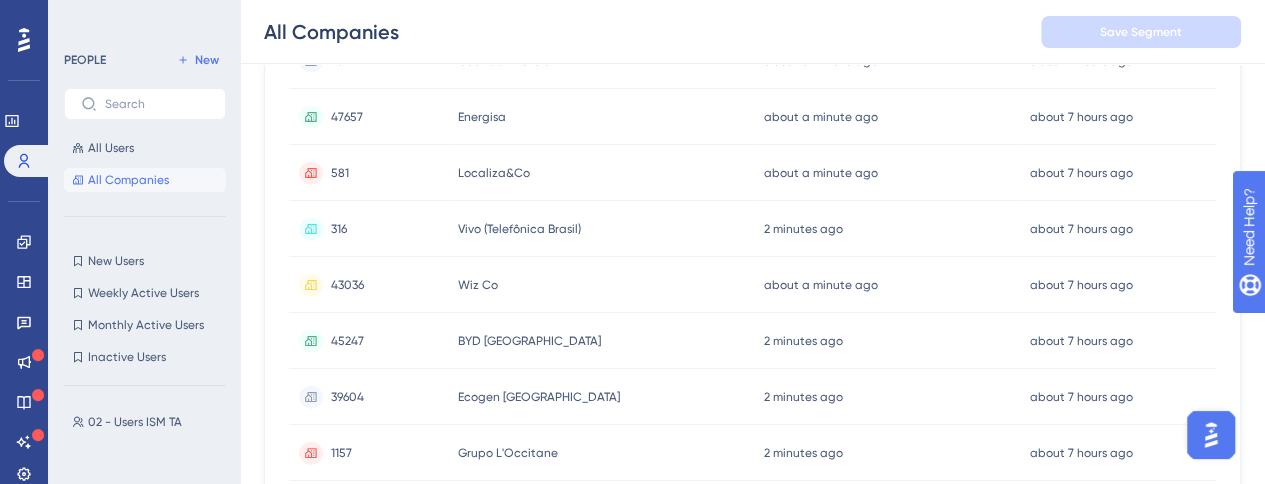 scroll, scrollTop: 0, scrollLeft: 0, axis: both 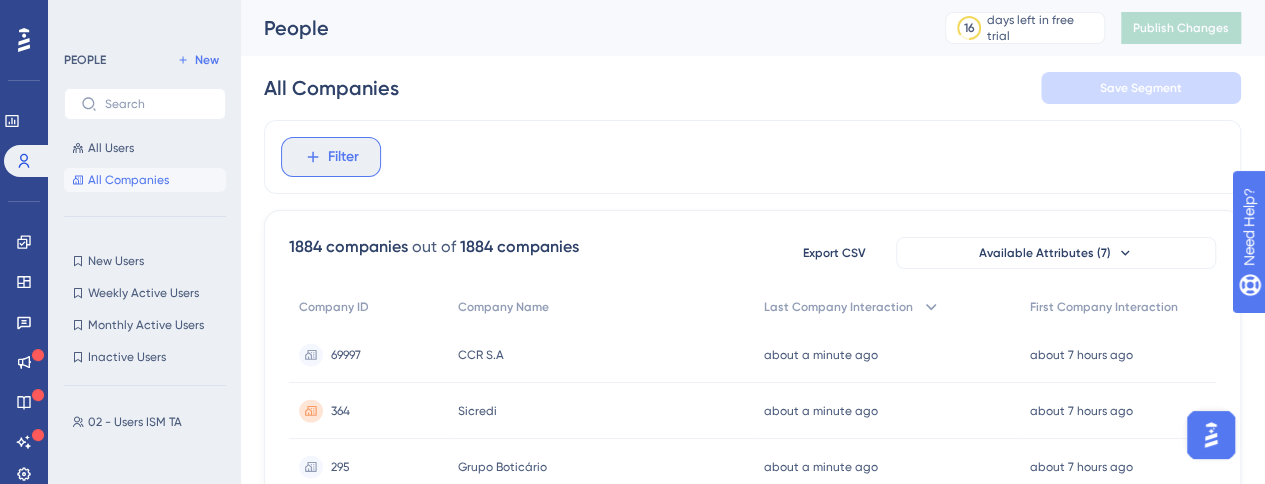 click on "Filter" at bounding box center (343, 157) 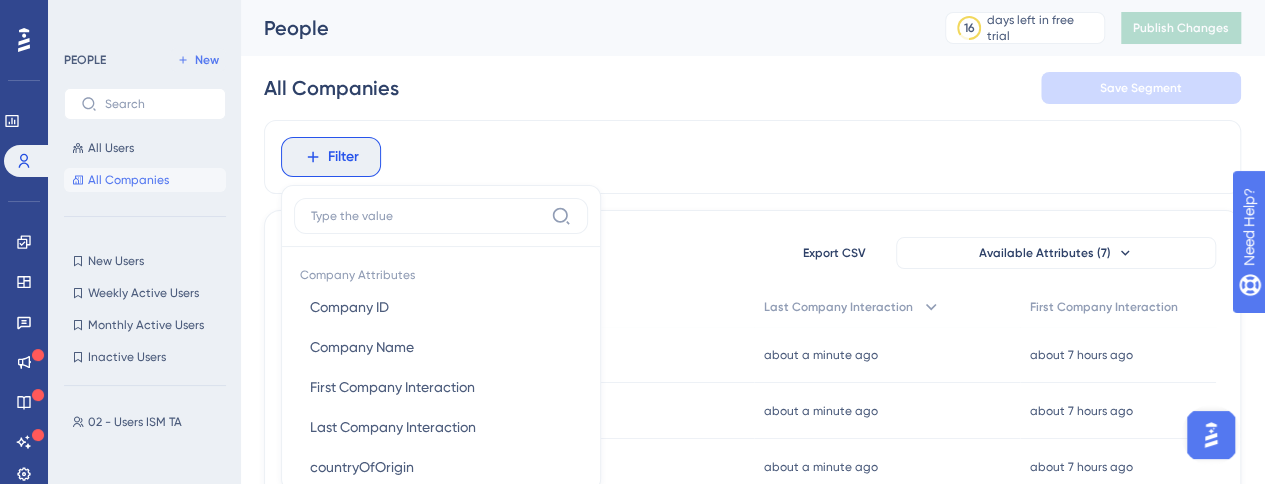 scroll, scrollTop: 96, scrollLeft: 0, axis: vertical 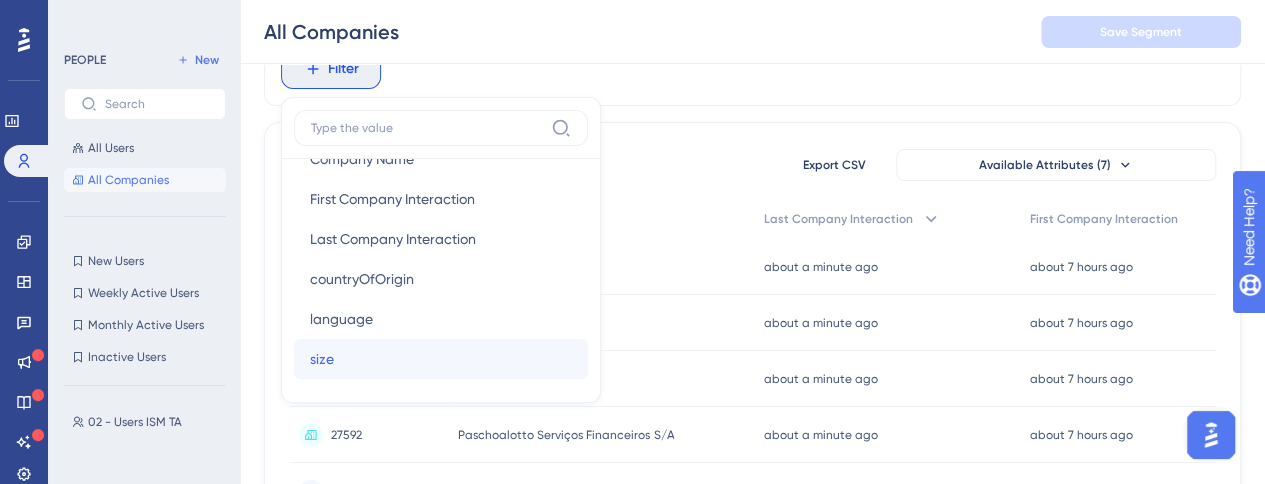 click on "size" at bounding box center [322, 359] 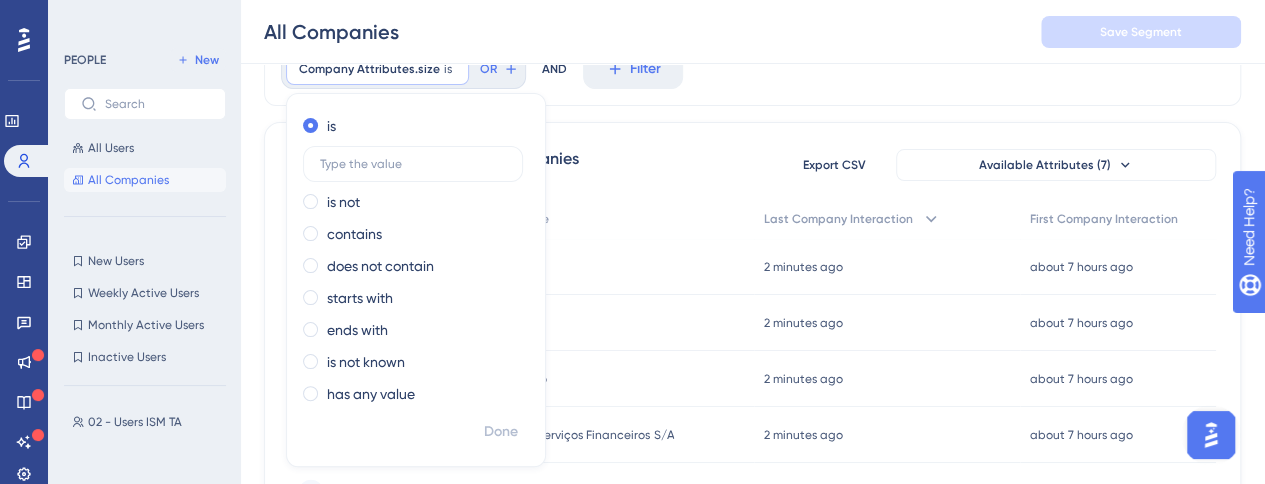 scroll, scrollTop: 116, scrollLeft: 0, axis: vertical 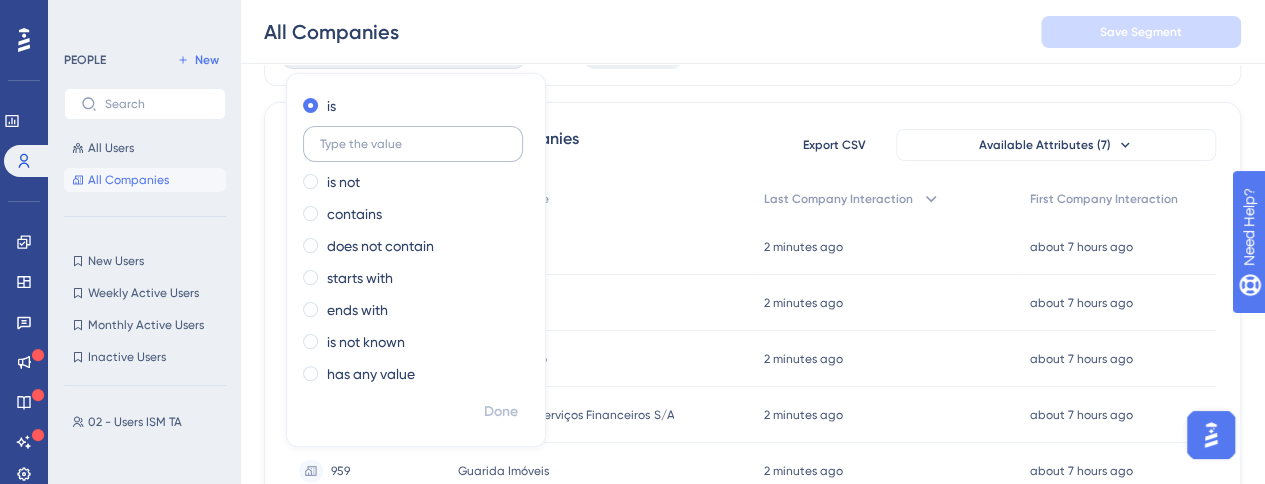 click at bounding box center (413, 144) 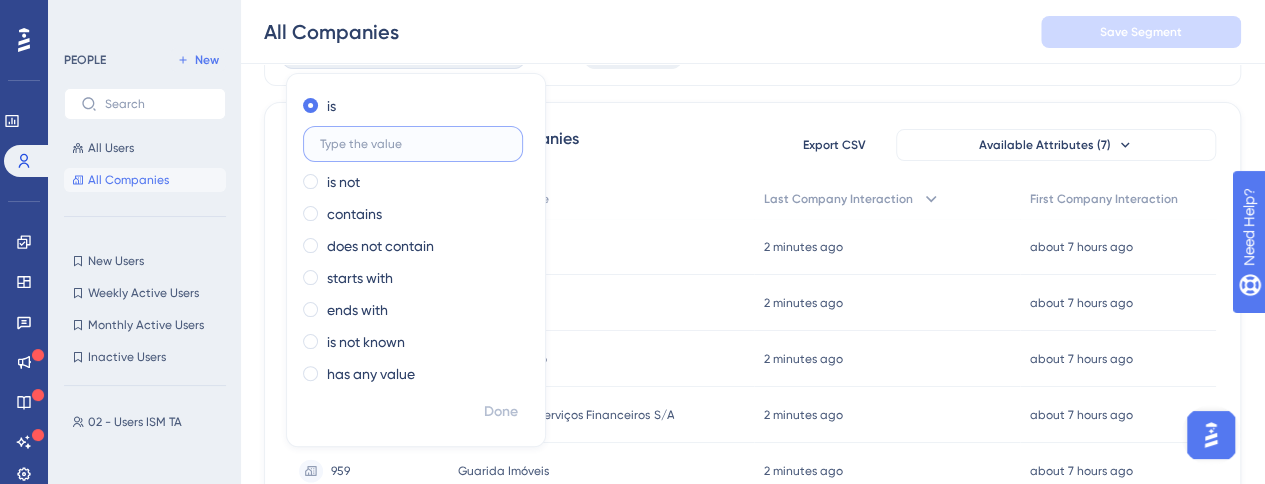 scroll, scrollTop: 116, scrollLeft: 0, axis: vertical 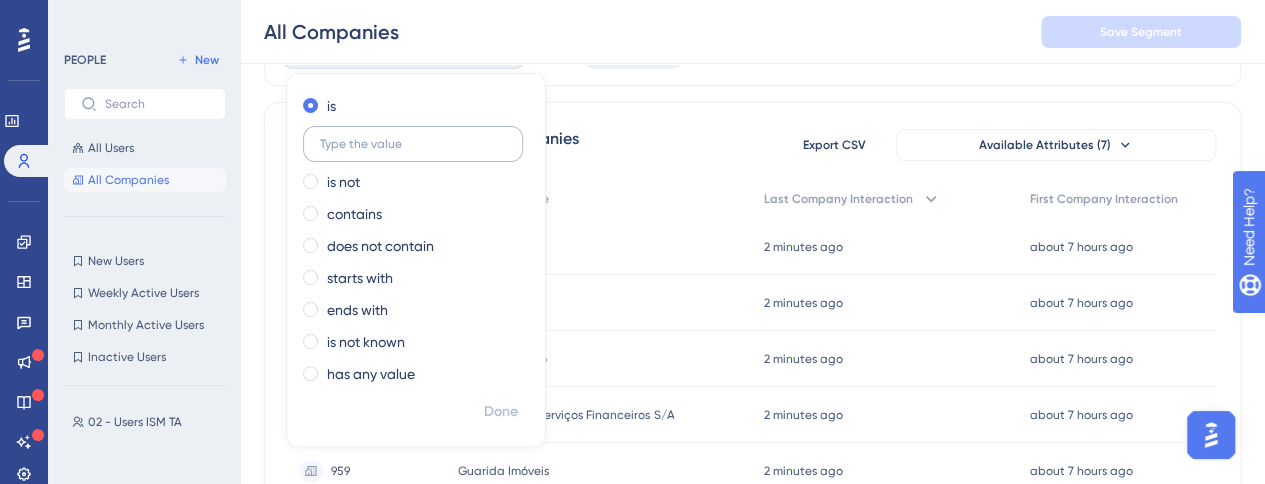 click at bounding box center (413, 144) 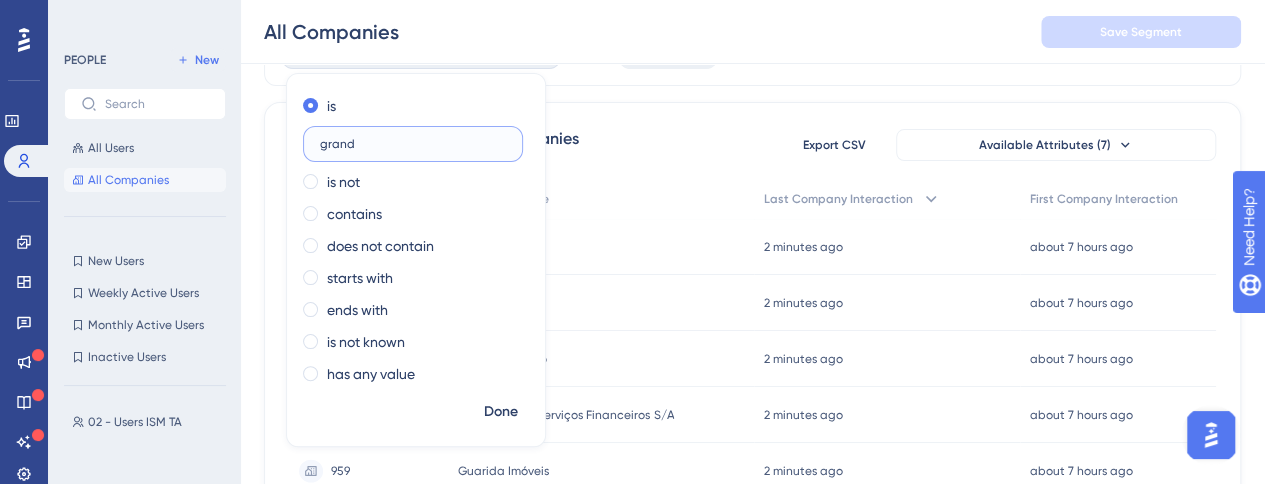 type on "grande" 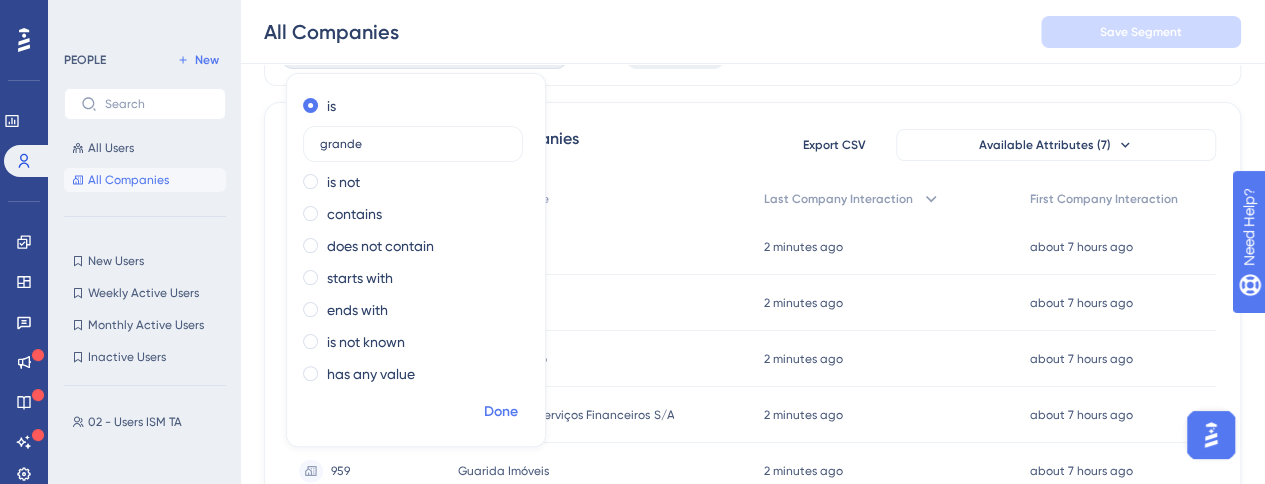 click on "Done" at bounding box center [501, 412] 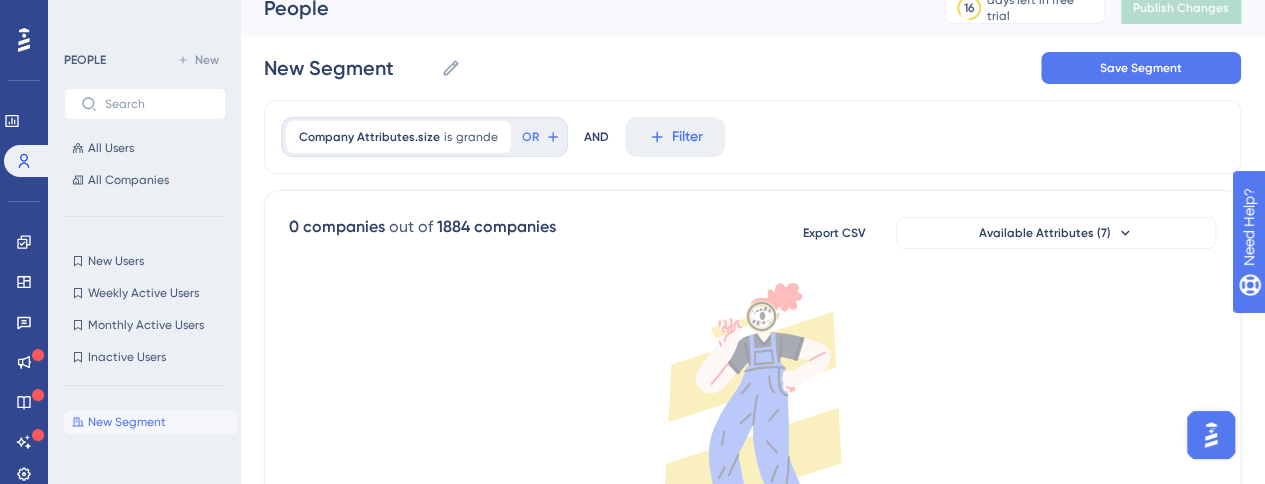 scroll, scrollTop: 0, scrollLeft: 0, axis: both 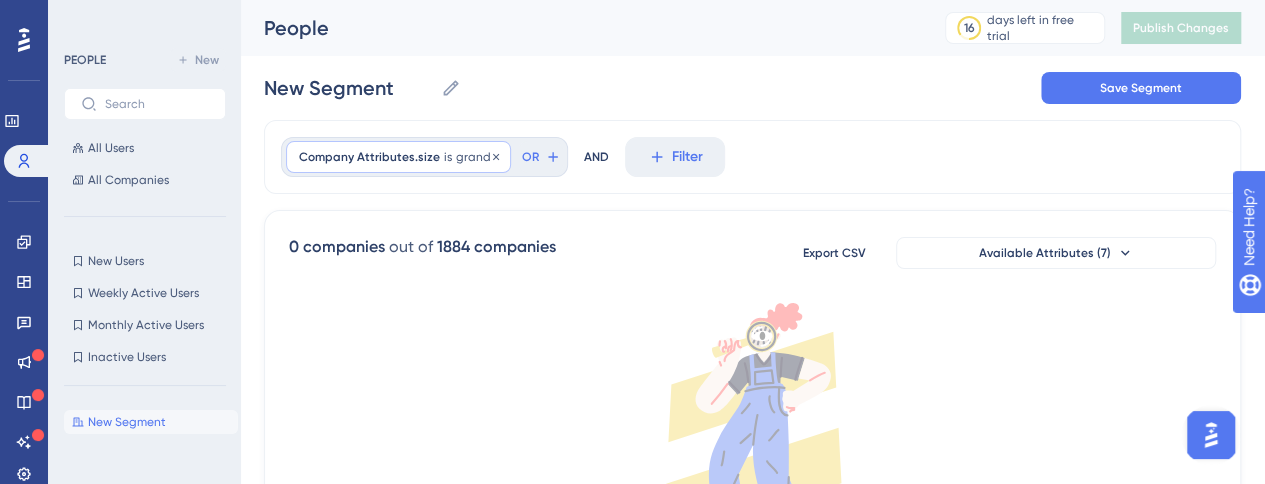 click on "grande" at bounding box center (477, 157) 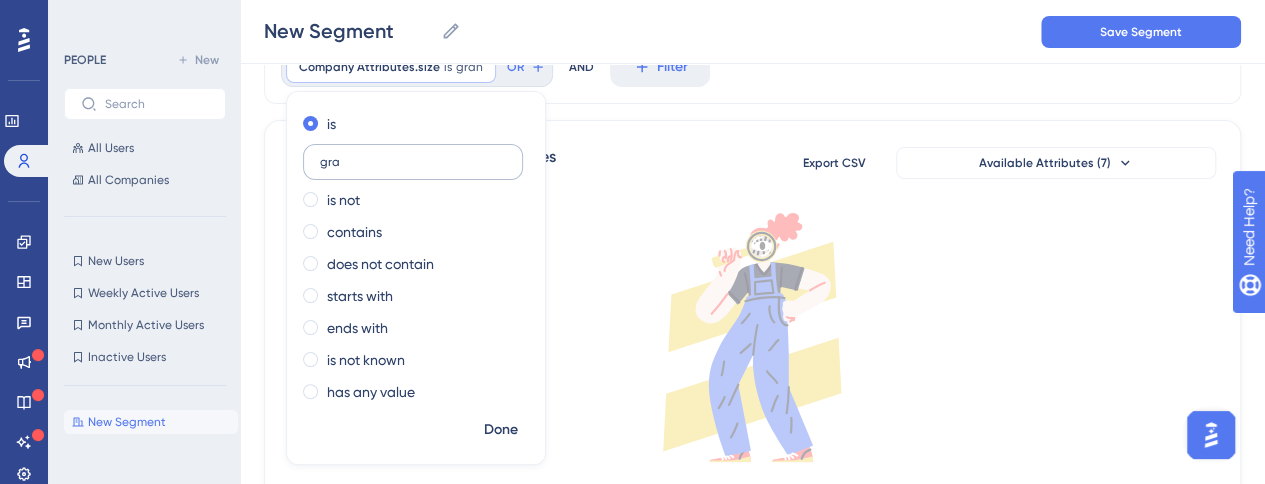 scroll, scrollTop: 106, scrollLeft: 0, axis: vertical 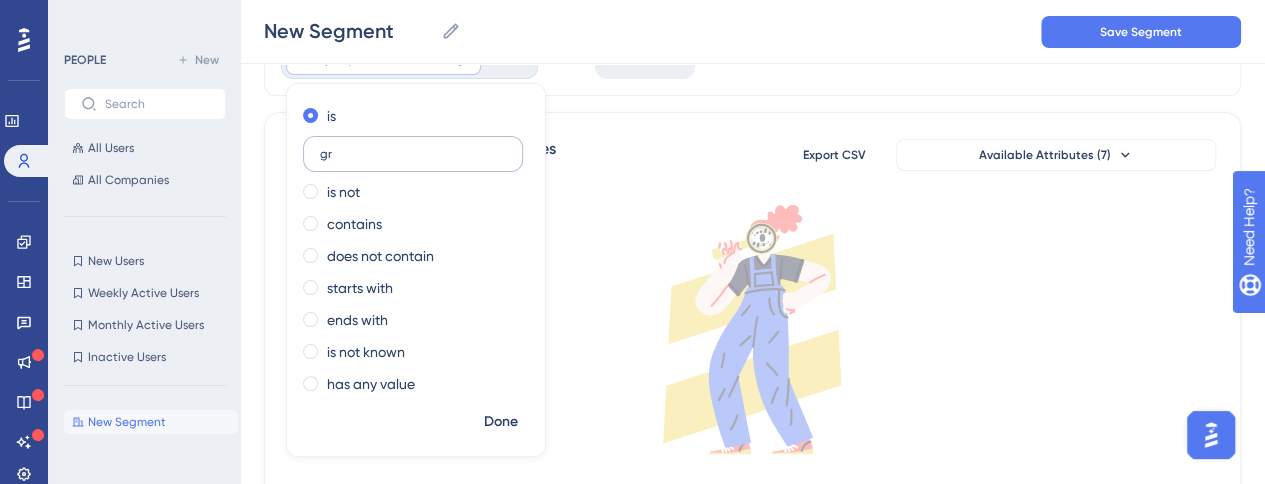 type on "g" 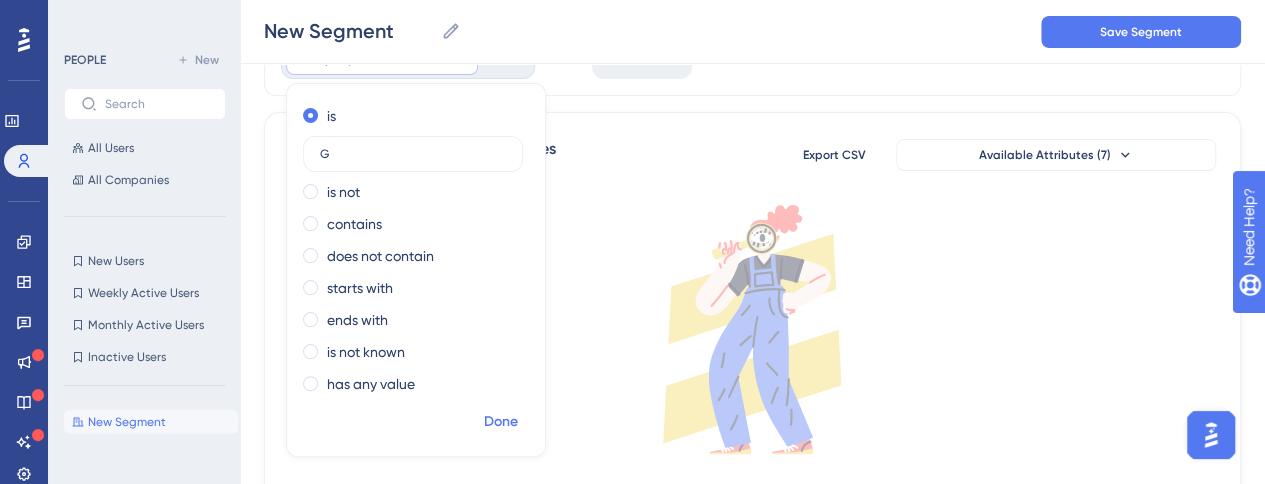type on "G" 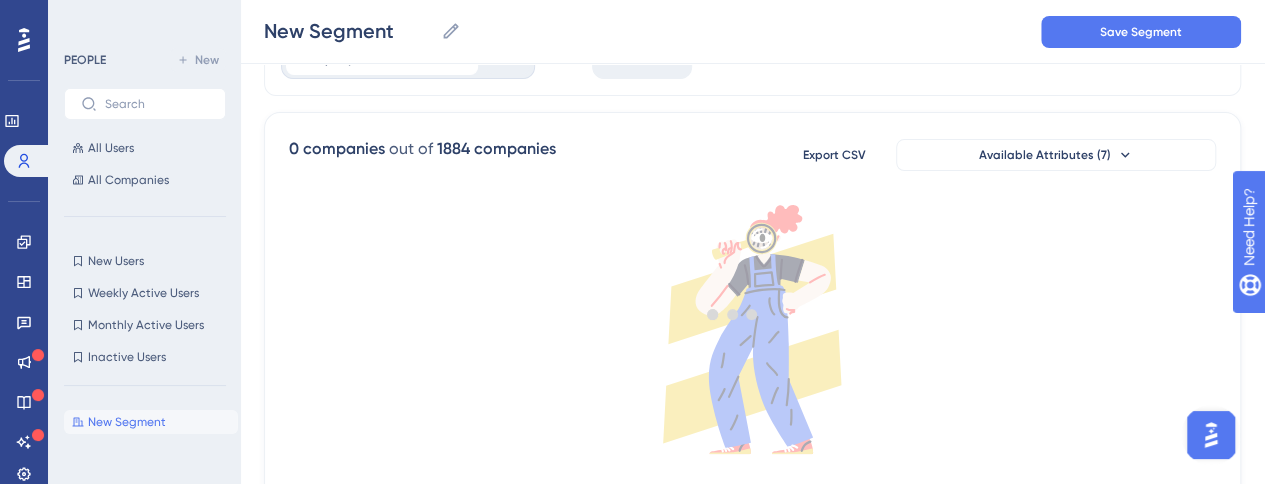 scroll, scrollTop: 6, scrollLeft: 0, axis: vertical 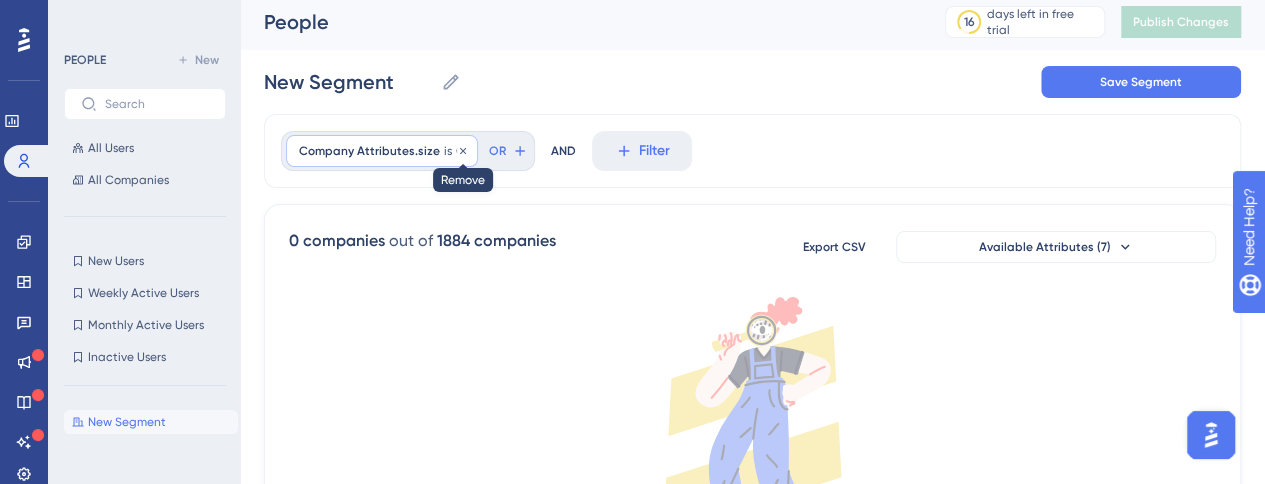click 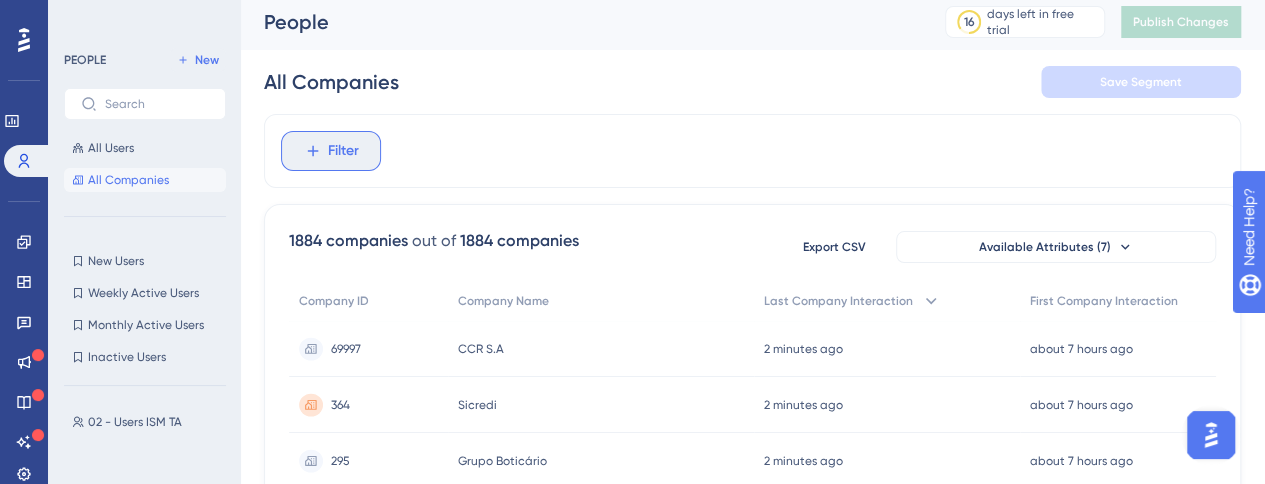 click on "Filter" at bounding box center [343, 151] 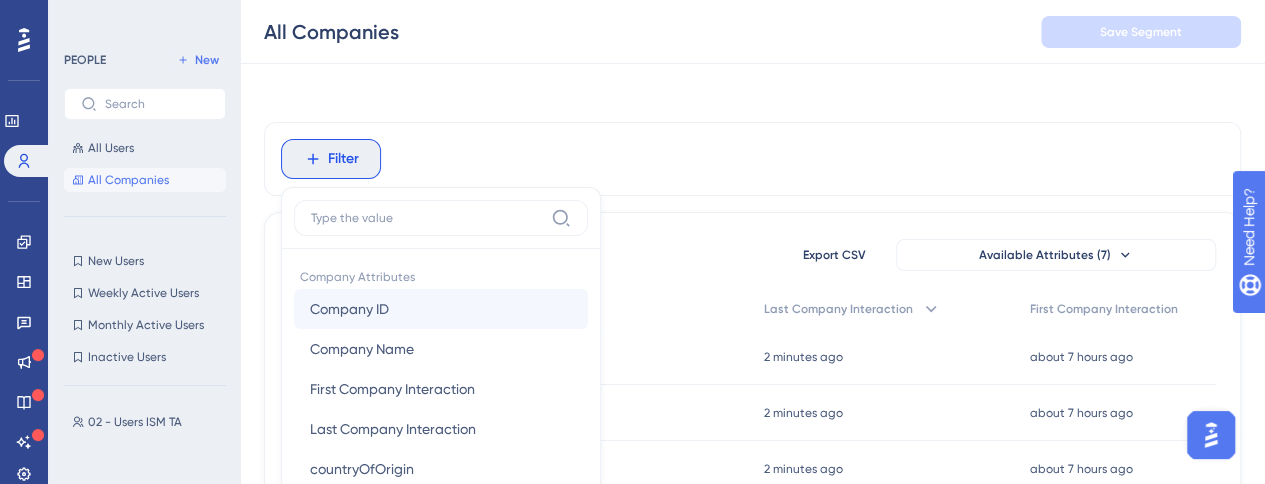 scroll, scrollTop: 96, scrollLeft: 0, axis: vertical 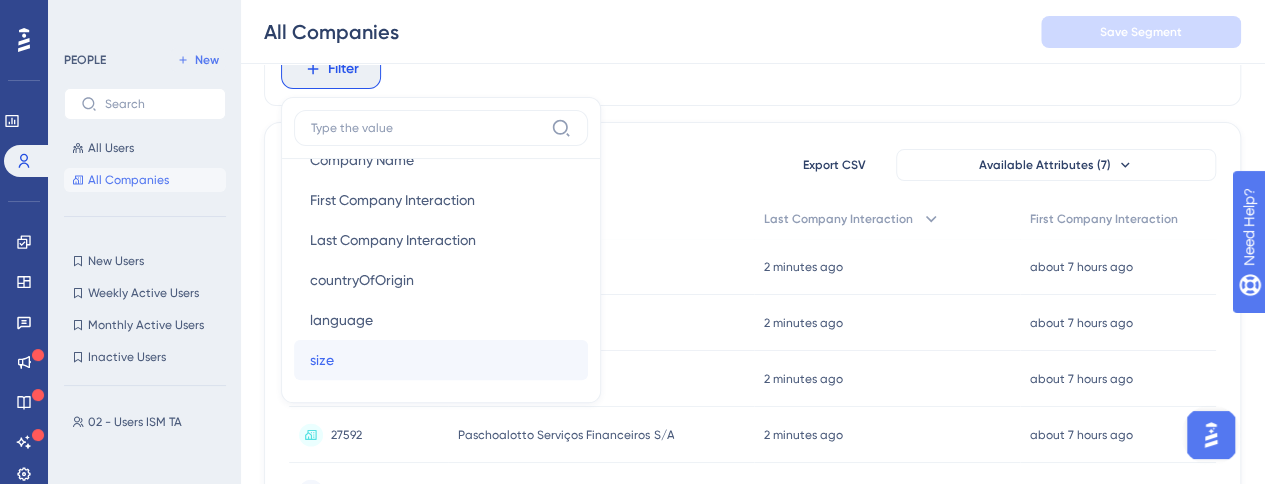 click on "size size" at bounding box center [441, 360] 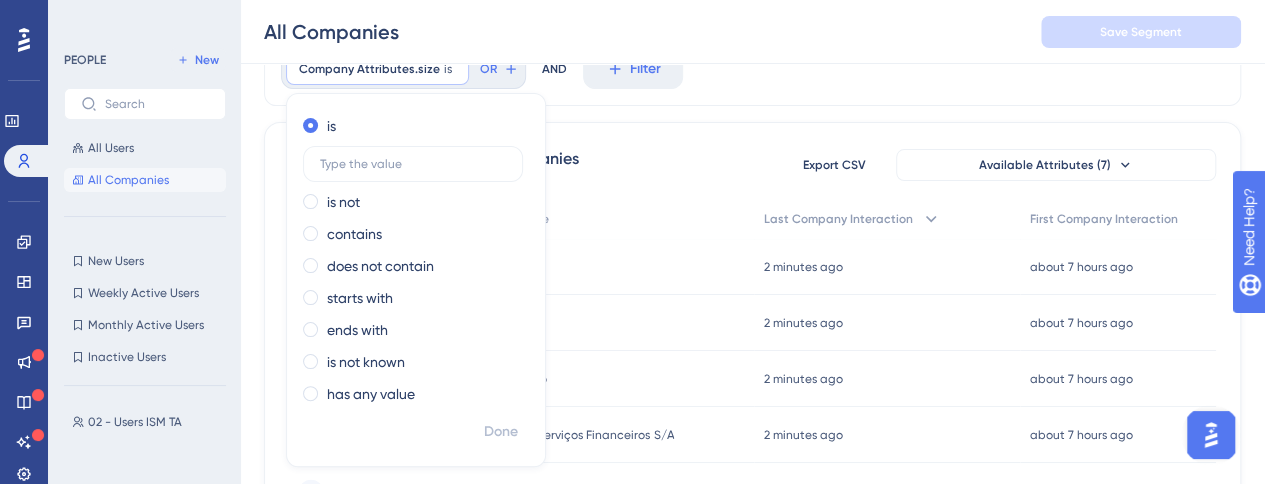 scroll, scrollTop: 116, scrollLeft: 0, axis: vertical 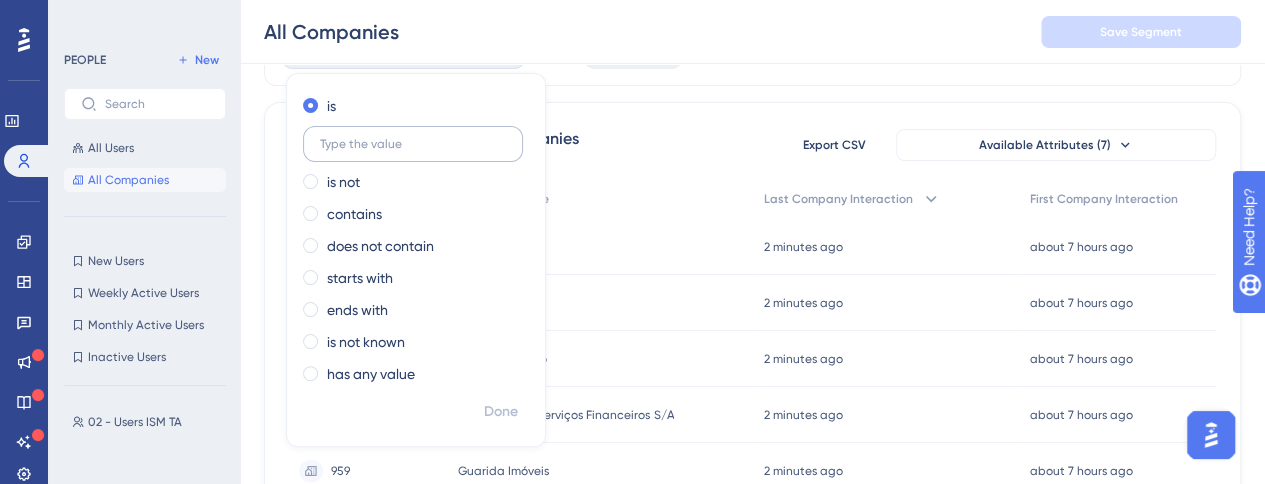click at bounding box center (413, 144) 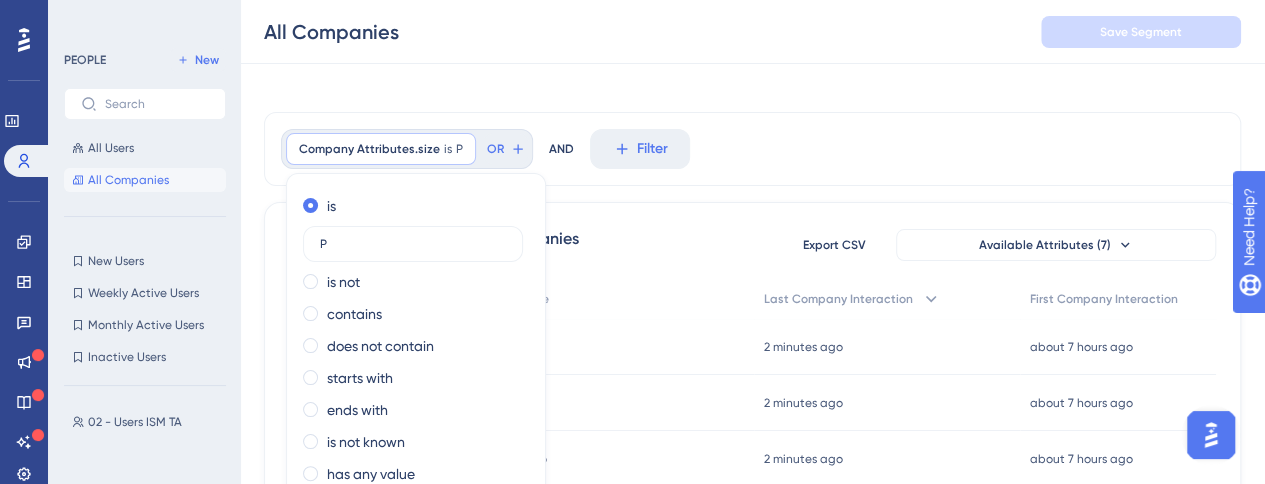 scroll, scrollTop: 116, scrollLeft: 0, axis: vertical 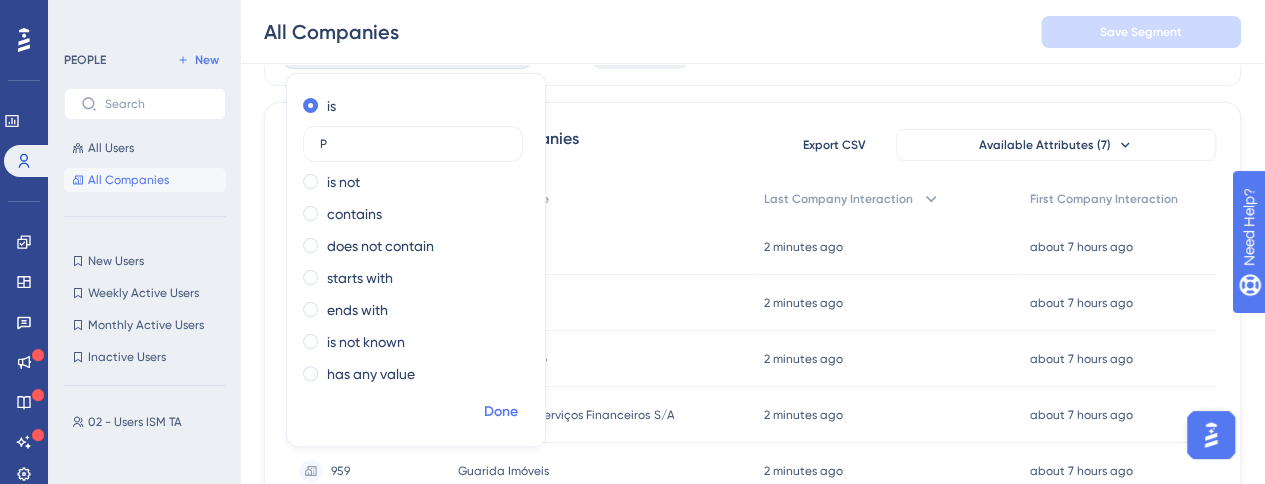 type on "P" 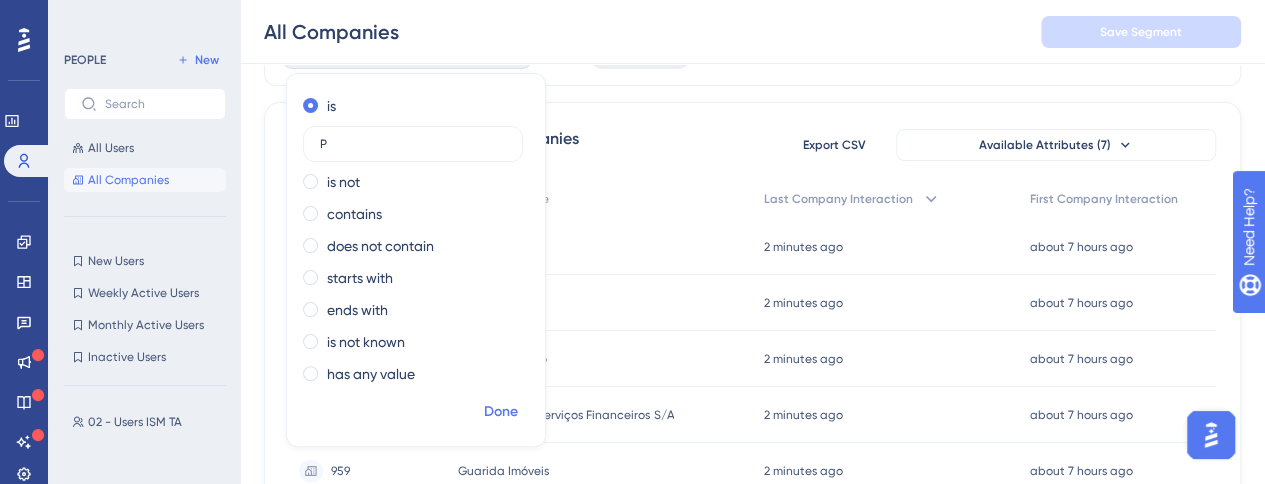 click on "Done" at bounding box center [501, 412] 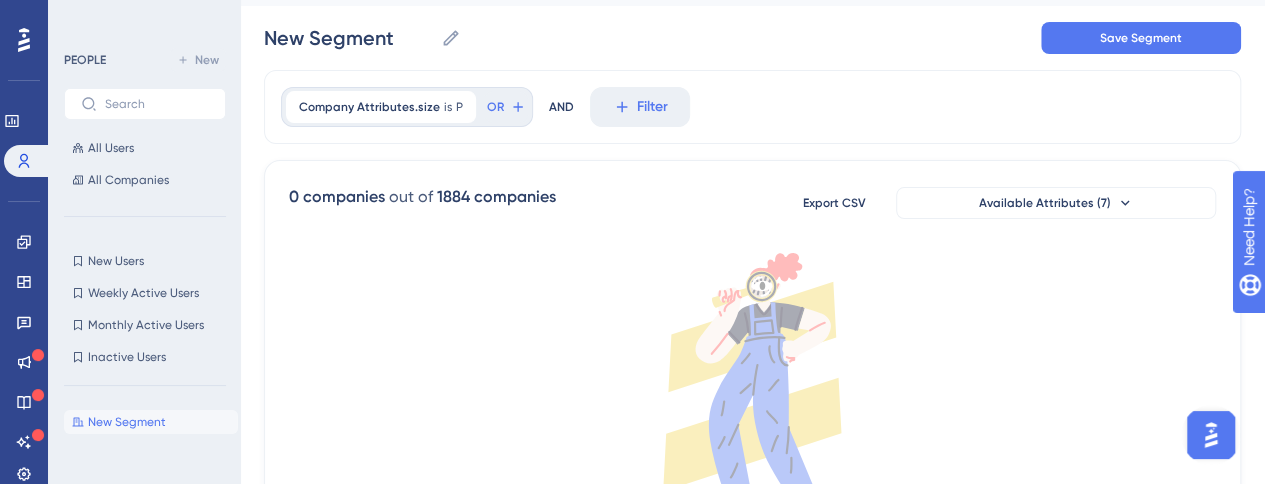 scroll, scrollTop: 0, scrollLeft: 0, axis: both 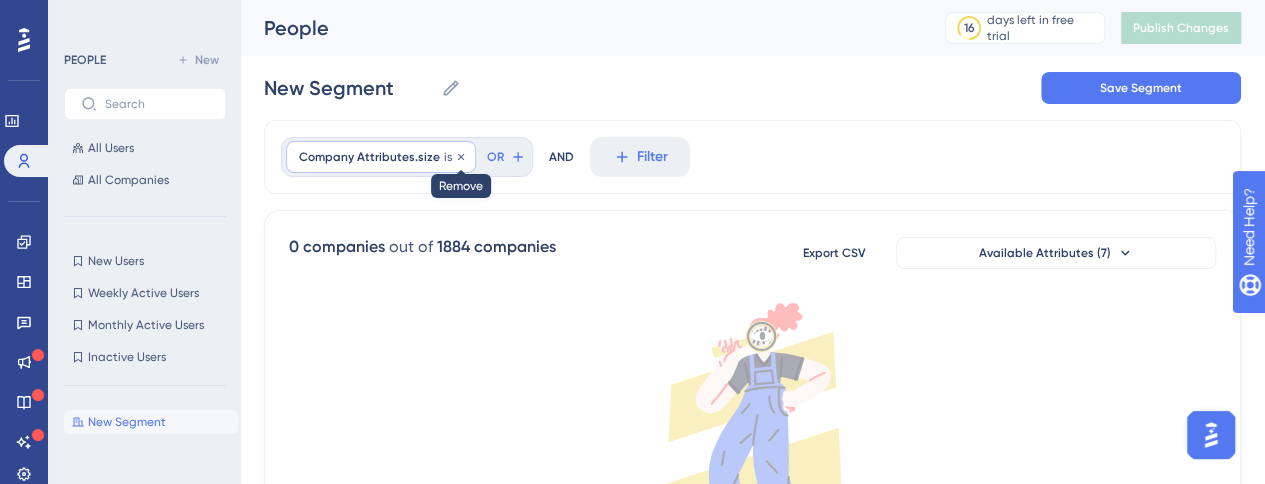 click 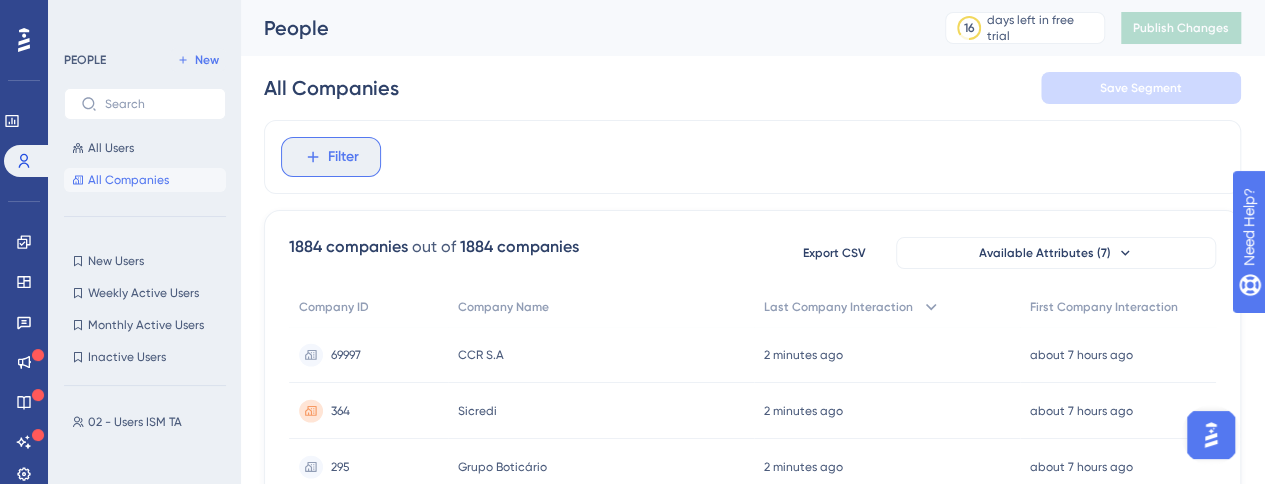 click on "Filter" at bounding box center (343, 157) 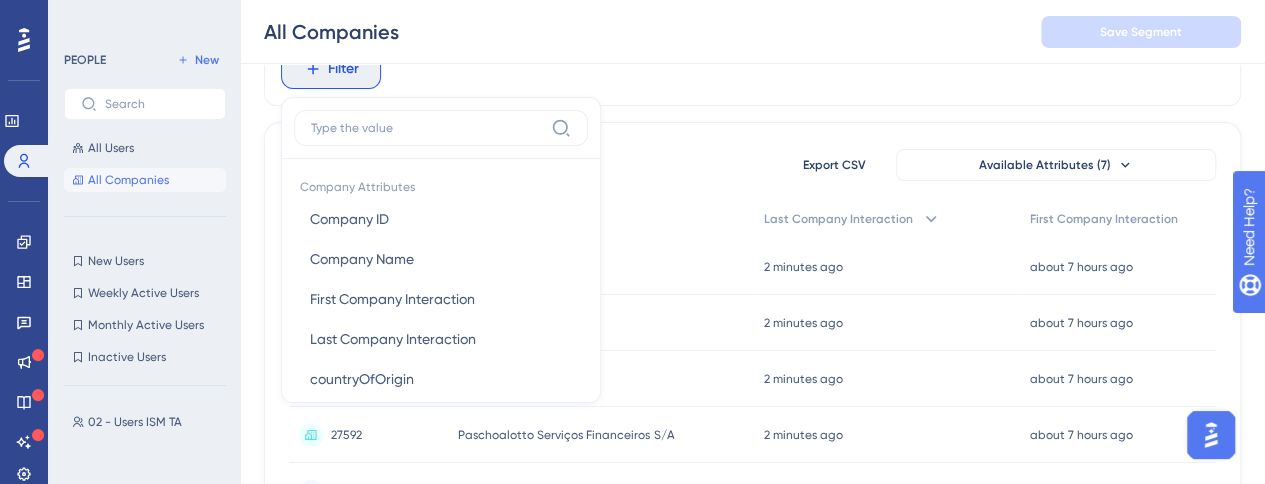 scroll, scrollTop: 296, scrollLeft: 0, axis: vertical 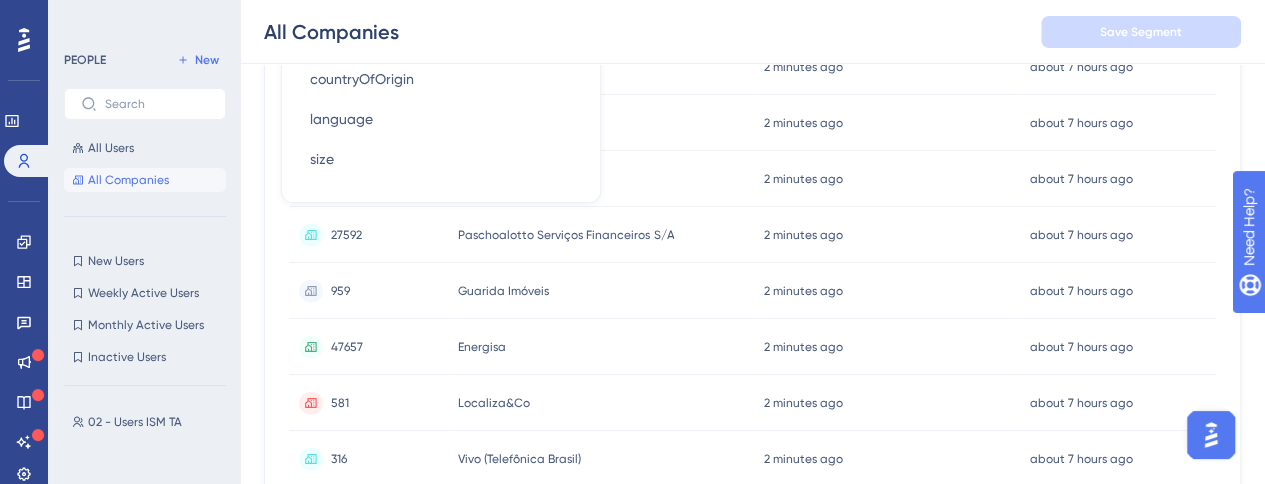 click on "Company Attributes Company ID Company ID Company Name Company Name First Company Interaction First Company Interaction Last Company Interaction Last Company Interaction countryOfOrigin countryOfOrigin language language size size" at bounding box center [441, 74] 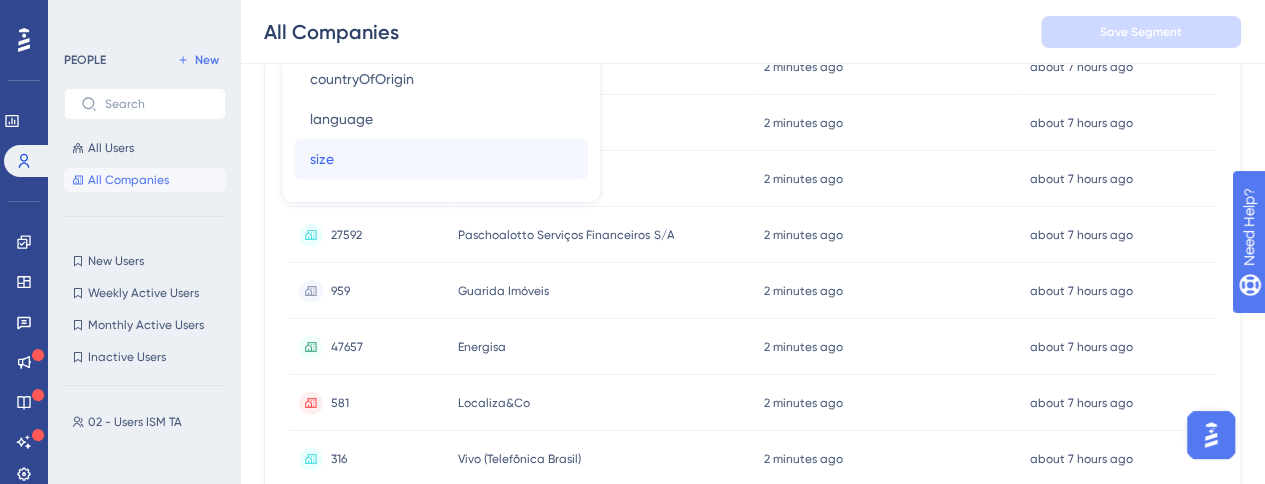 click on "size size" at bounding box center [441, 159] 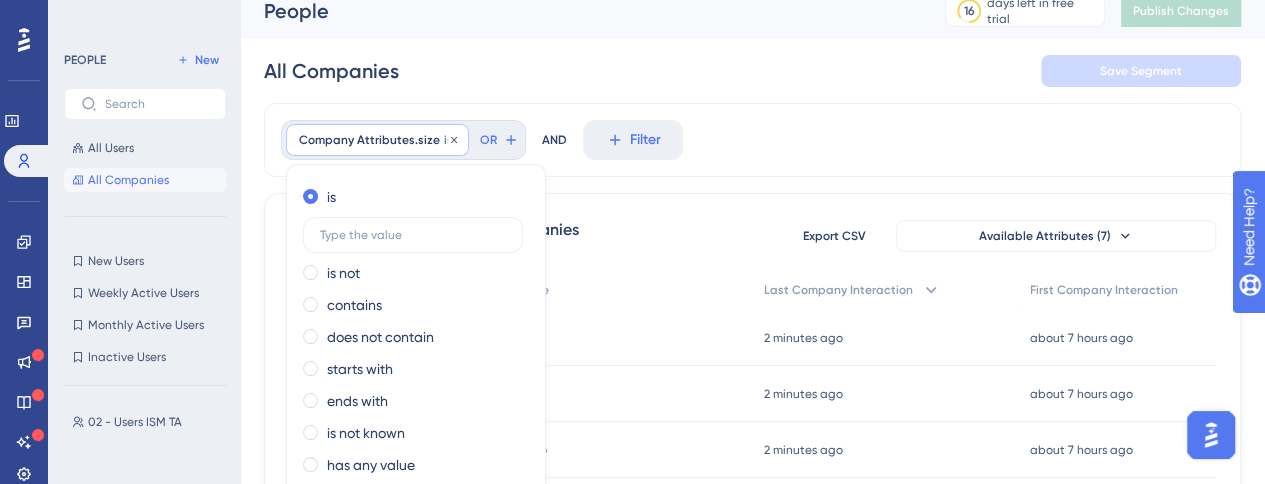 scroll, scrollTop: 0, scrollLeft: 0, axis: both 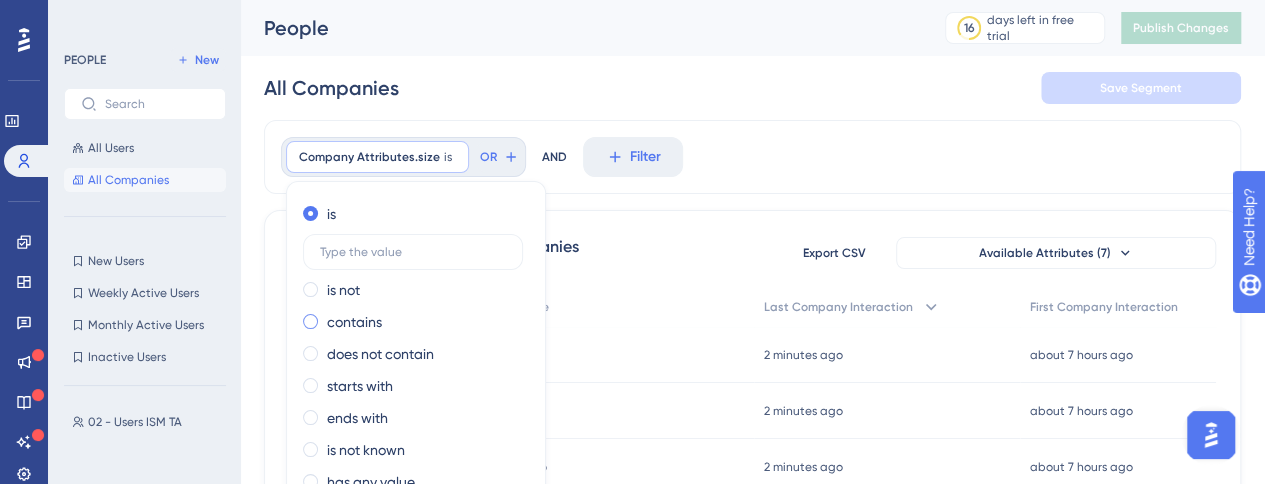 click on "contains" at bounding box center [354, 322] 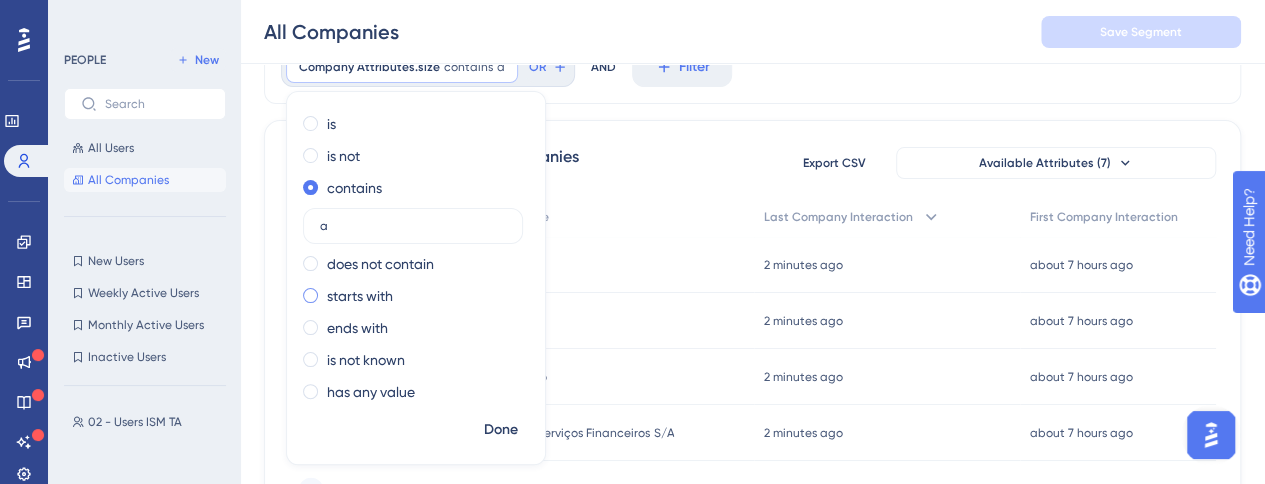 scroll, scrollTop: 106, scrollLeft: 0, axis: vertical 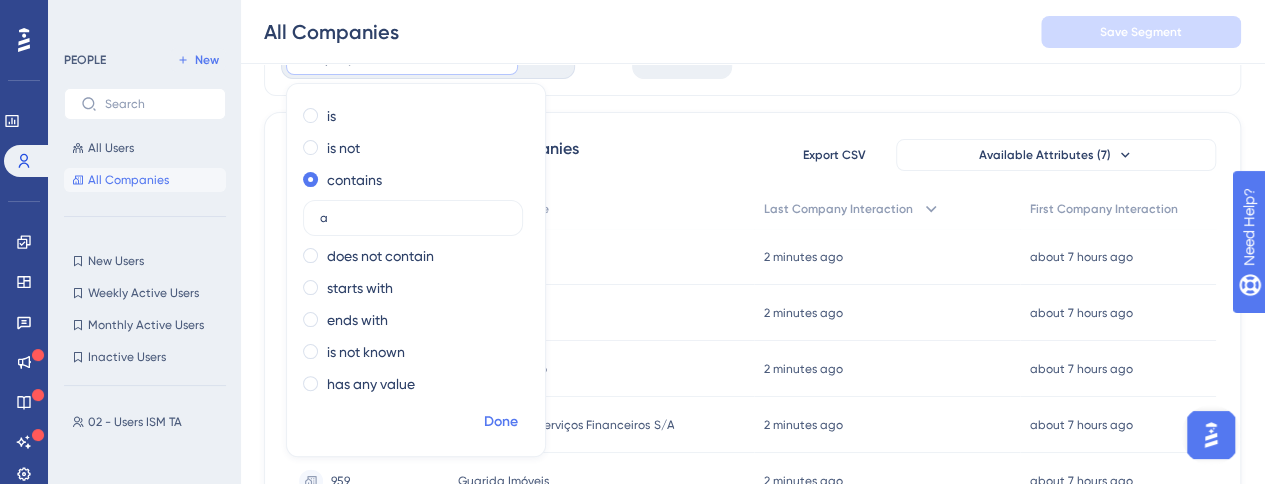 type on "a" 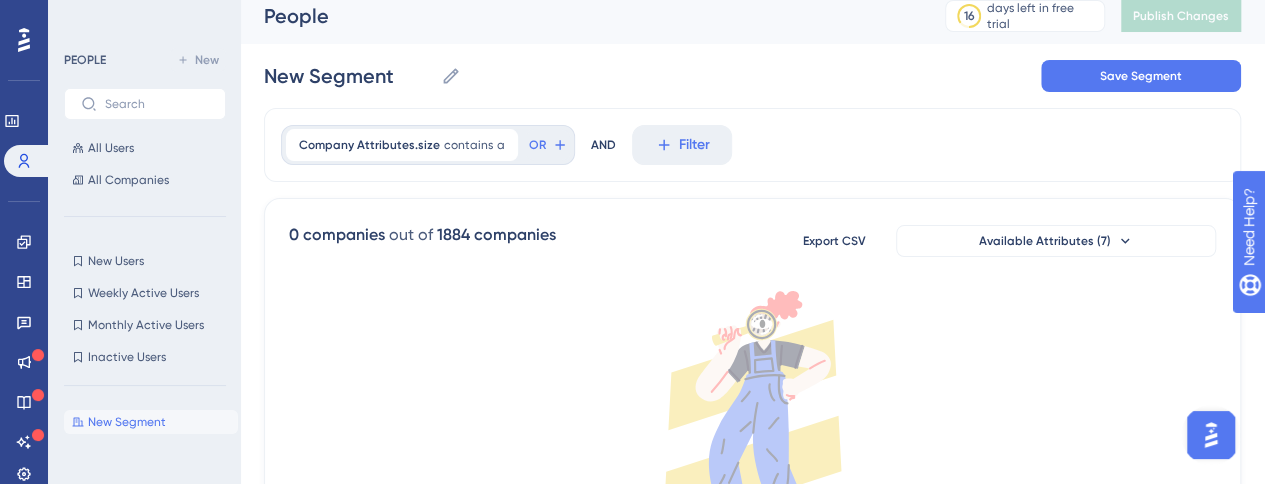 scroll, scrollTop: 6, scrollLeft: 0, axis: vertical 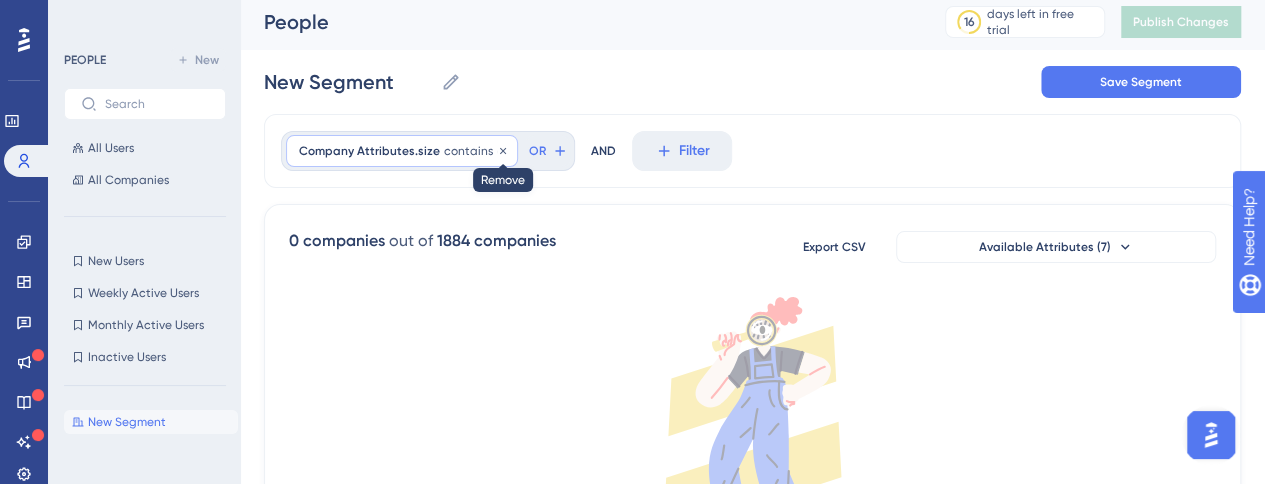 click 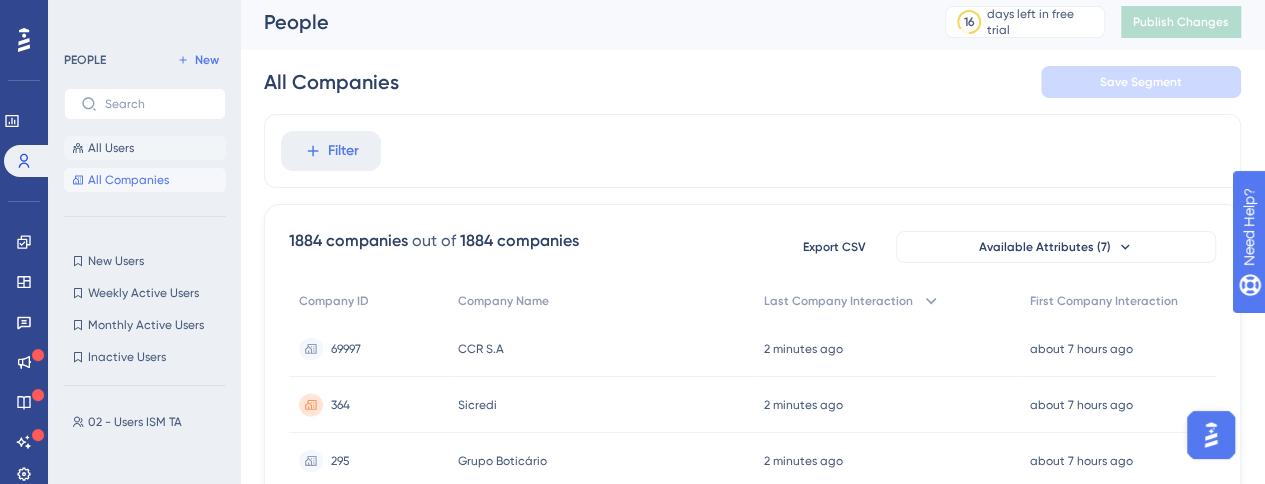 click on "All Users" at bounding box center [145, 148] 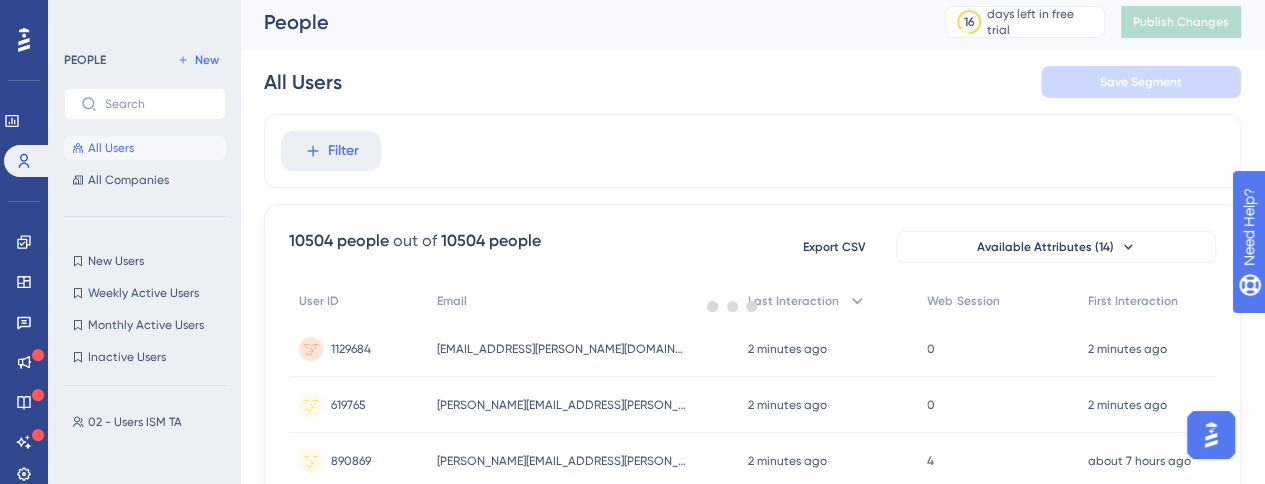 scroll, scrollTop: 0, scrollLeft: 0, axis: both 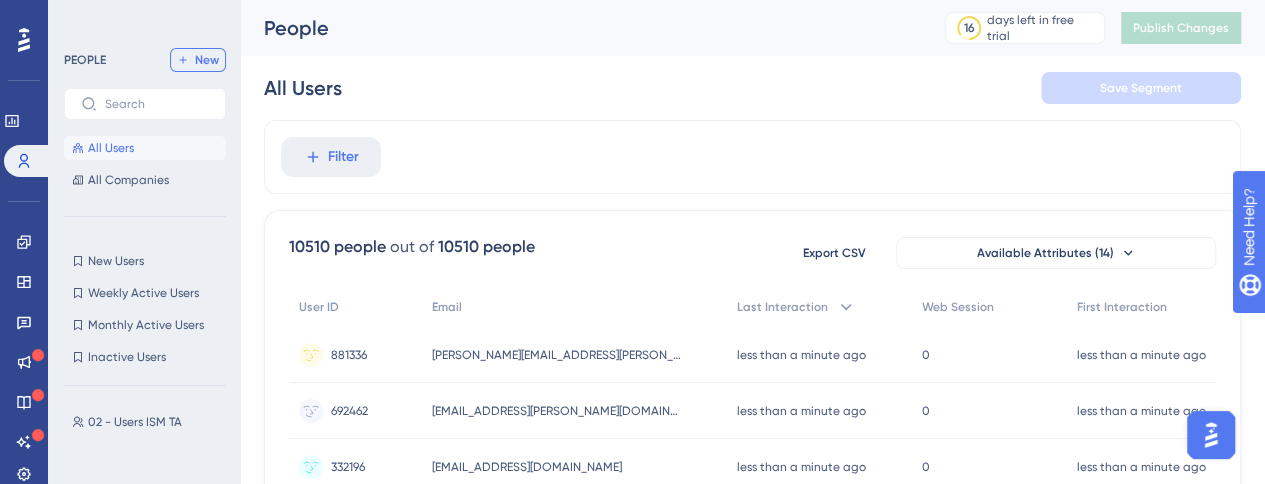click on "New" at bounding box center [207, 60] 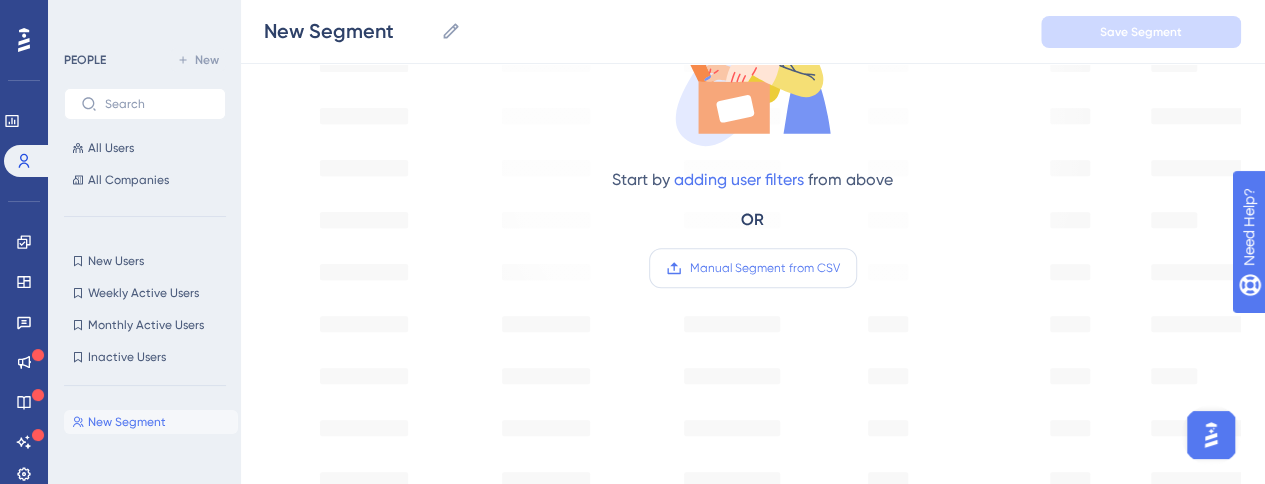 scroll, scrollTop: 400, scrollLeft: 0, axis: vertical 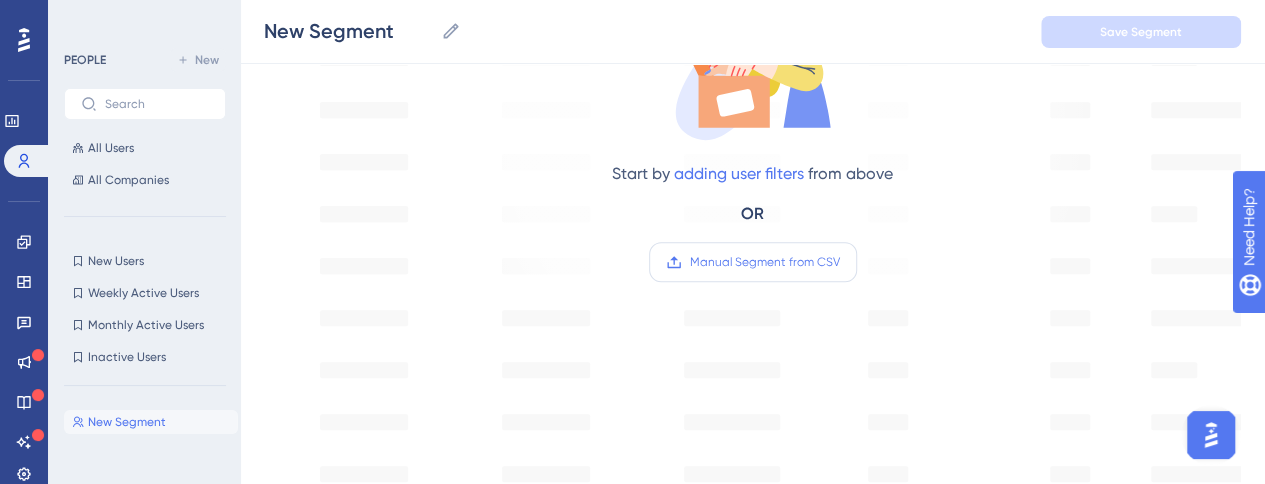 click on "Manual Segment from CSV" at bounding box center [765, 262] 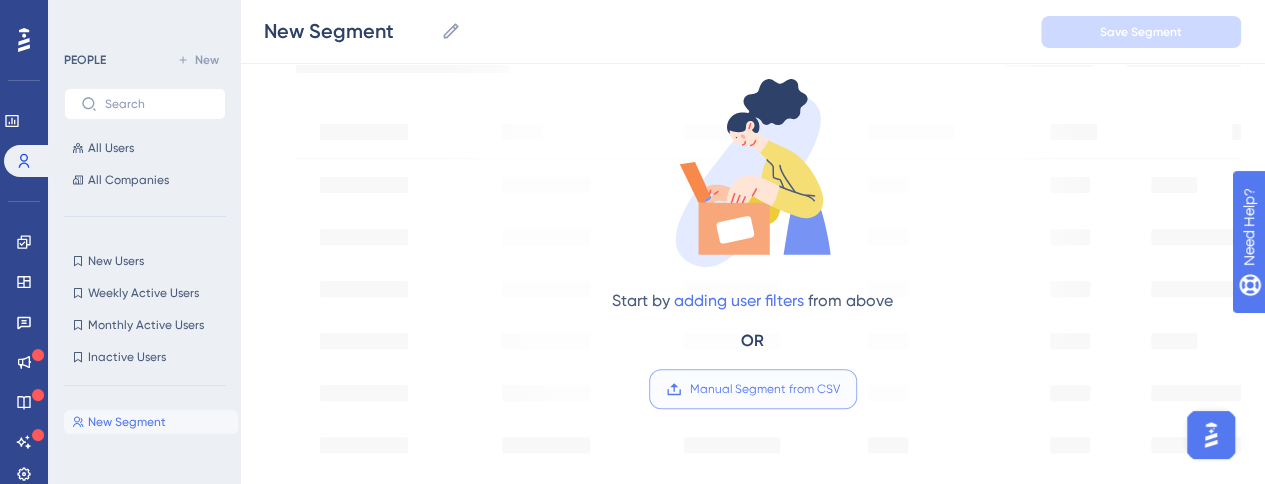 scroll, scrollTop: 300, scrollLeft: 0, axis: vertical 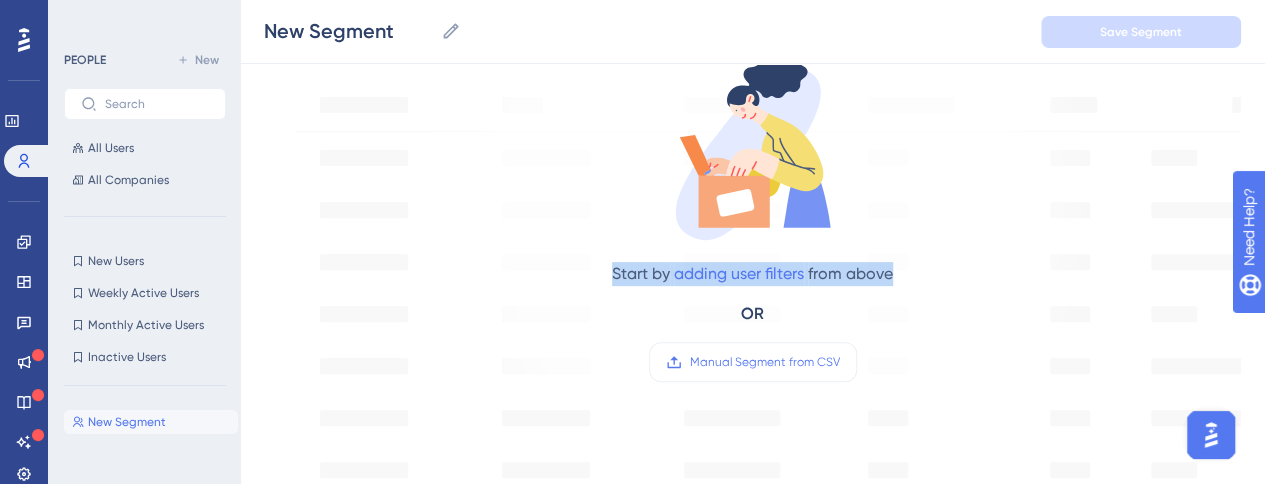 drag, startPoint x: 613, startPoint y: 273, endPoint x: 914, endPoint y: 280, distance: 301.0814 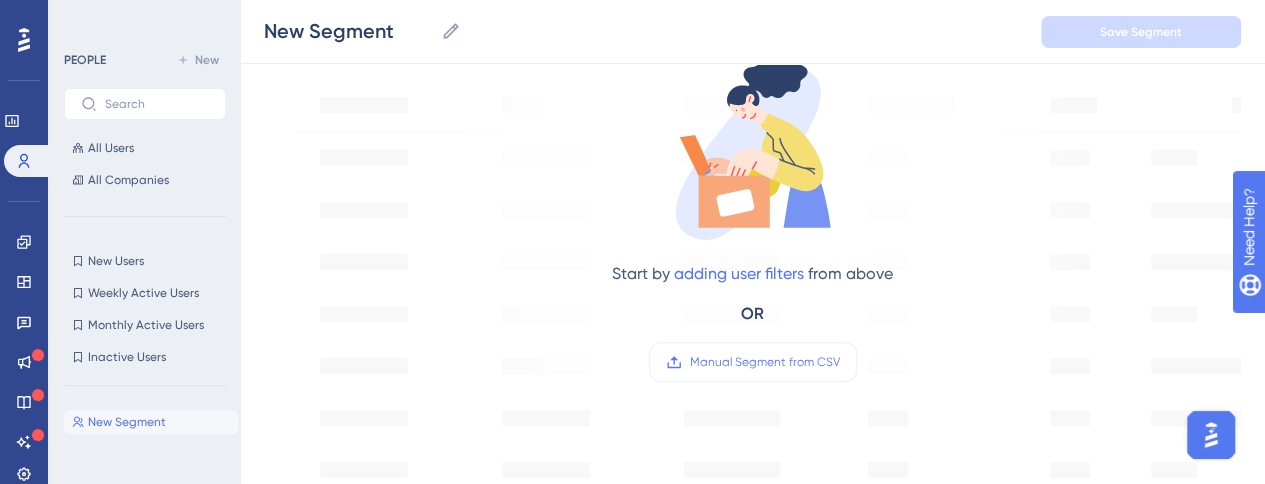 click 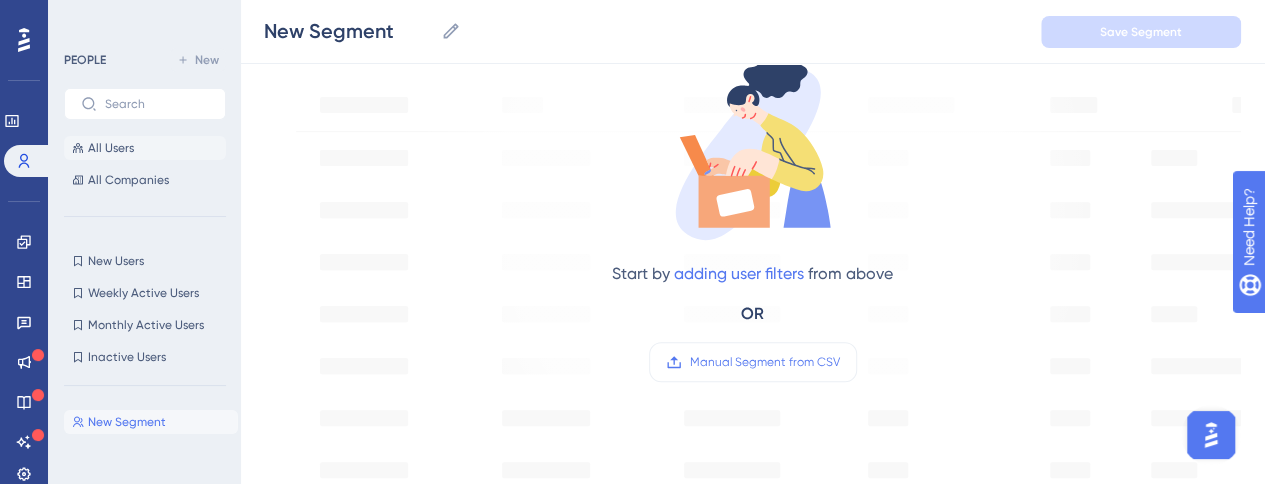 click on "All Users" at bounding box center [145, 148] 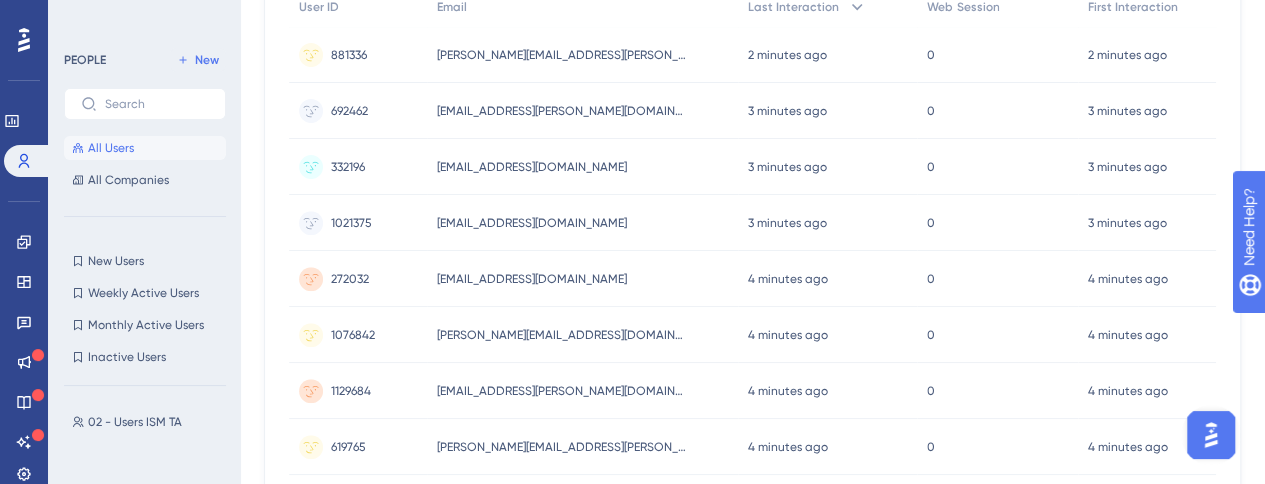 scroll, scrollTop: 0, scrollLeft: 0, axis: both 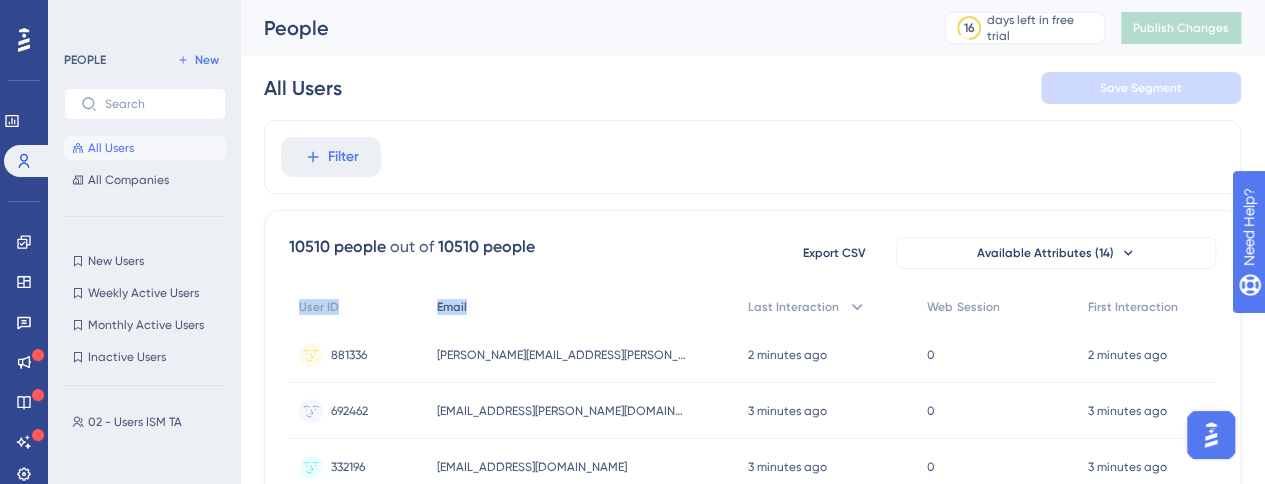 drag, startPoint x: 292, startPoint y: 303, endPoint x: 643, endPoint y: 310, distance: 351.0698 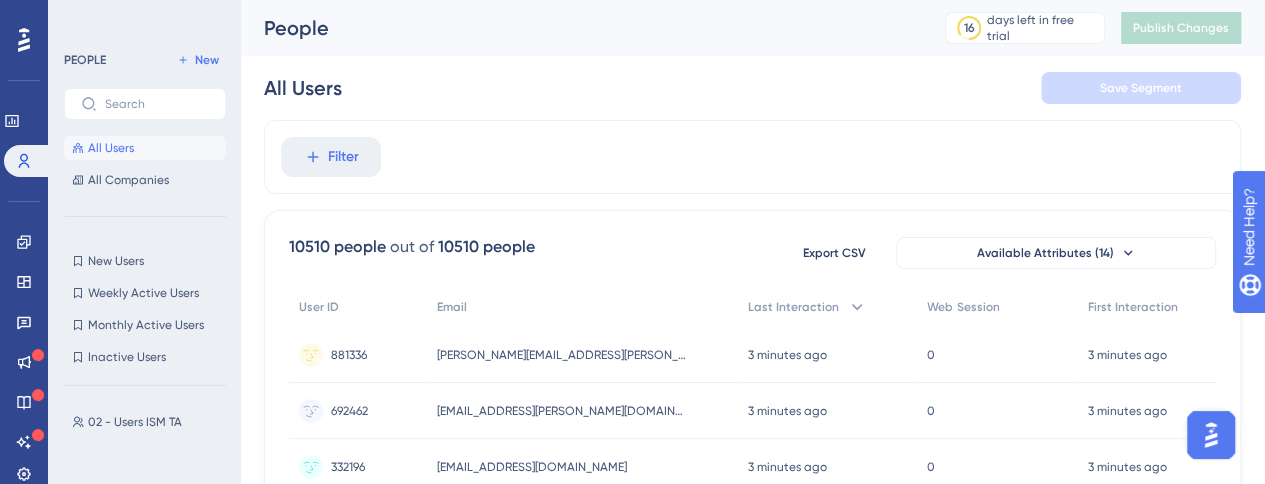 scroll, scrollTop: 0, scrollLeft: 0, axis: both 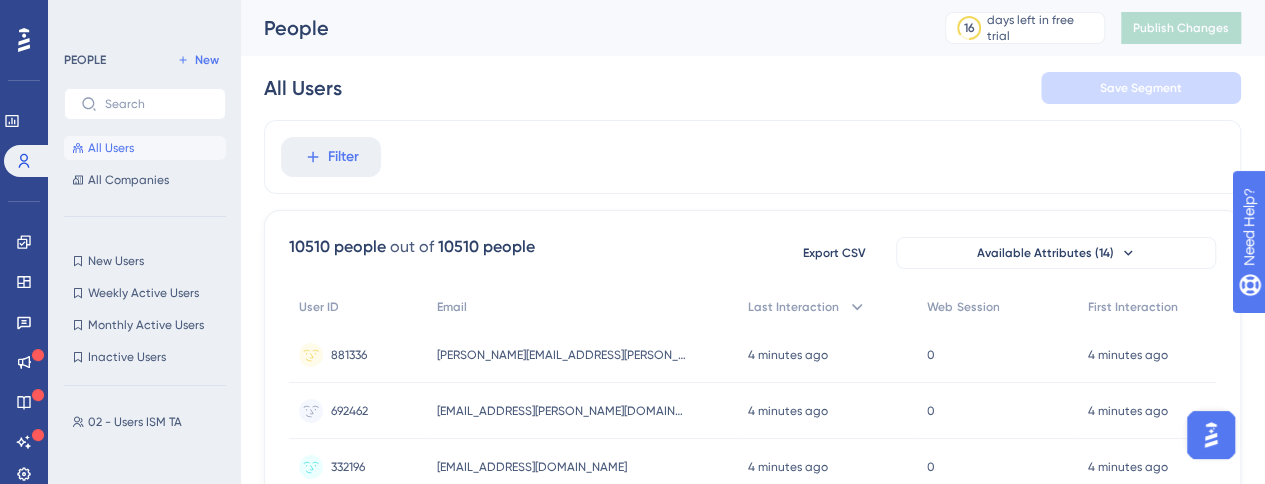 click on "10510   people" at bounding box center (337, 247) 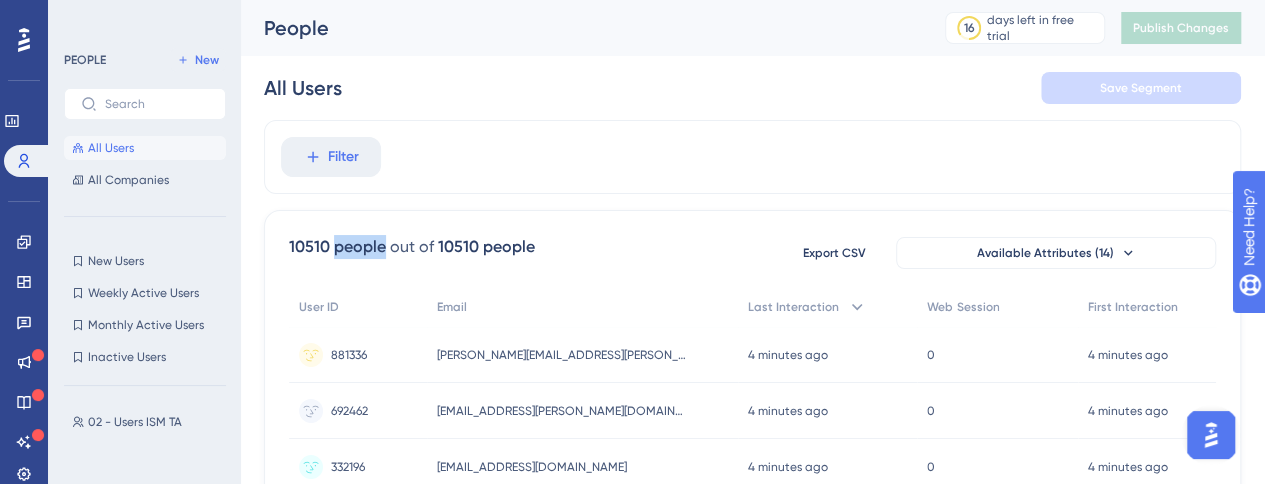 click on "10510   people" at bounding box center [337, 247] 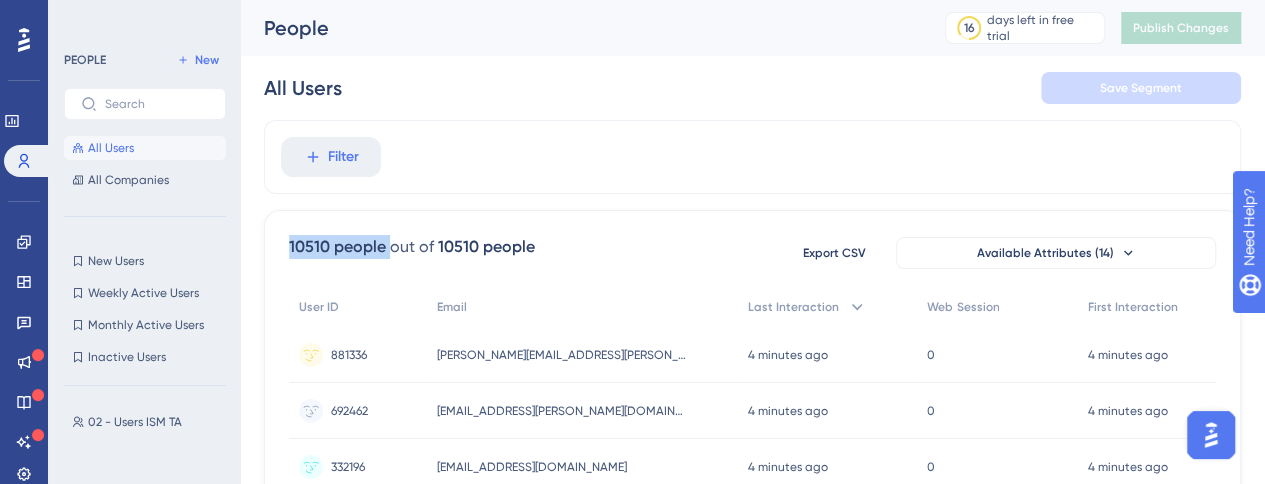click on "10510   people" at bounding box center [337, 247] 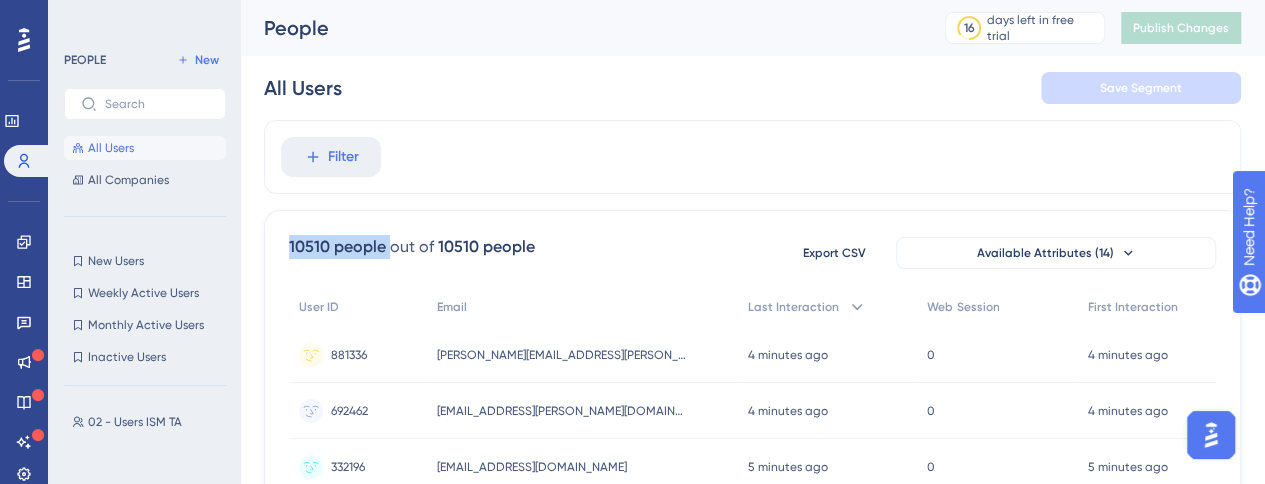 click on "Filter 10510   people out of 10510   people Export CSV Available Attributes (14) User ID Email Last Interaction Web Session First Interaction 881336 881336 [PERSON_NAME][EMAIL_ADDRESS][PERSON_NAME][DOMAIN_NAME] [PERSON_NAME][DOMAIN_NAME][EMAIL_ADDRESS][PERSON_NAME][DOMAIN_NAME] 4 minutes ago [DATE] 17:43 0 0 4 minutes ago [DATE] 17:43 692462 692462 [EMAIL_ADDRESS][PERSON_NAME][DOMAIN_NAME] [DOMAIN_NAME][EMAIL_ADDRESS][PERSON_NAME][DOMAIN_NAME] 4 minutes ago [DATE] 17:42 0 0 4 minutes ago [DATE] 17:42 332196 332196 [EMAIL_ADDRESS][DOMAIN_NAME] [EMAIL_ADDRESS][DOMAIN_NAME] 5 minutes ago [DATE] 17:42 0 0 5 minutes ago [DATE] 17:42 1021375 1021375 [EMAIL_ADDRESS][DOMAIN_NAME] [EMAIL_ADDRESS][DOMAIN_NAME] 5 minutes ago [DATE] 17:42 0 0 5 minutes ago [DATE] 17:42 272032 272032 [EMAIL_ADDRESS][DOMAIN_NAME] [EMAIL_ADDRESS][DOMAIN_NAME] 5 minutes ago [DATE] 17:42 0 0 5 minutes ago [DATE] 17:42 1076842 1076842 [PERSON_NAME][EMAIL_ADDRESS][DOMAIN_NAME] [PERSON_NAME][DOMAIN_NAME][EMAIL_ADDRESS][PERSON_NAME][DOMAIN_NAME] 5 minutes ago [DATE] 17:42 0 0 5 minutes ago [DATE] 17:42 1129684 1129684 5 minutes ago 0 0 619765 0 0 4" at bounding box center [752, 828] 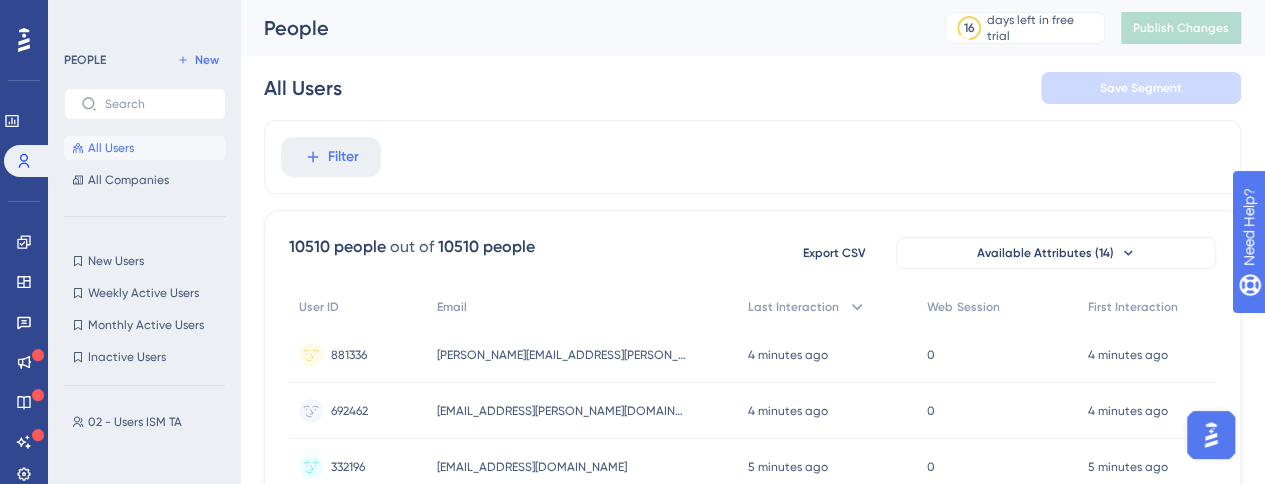 click on "10510   people" at bounding box center (337, 247) 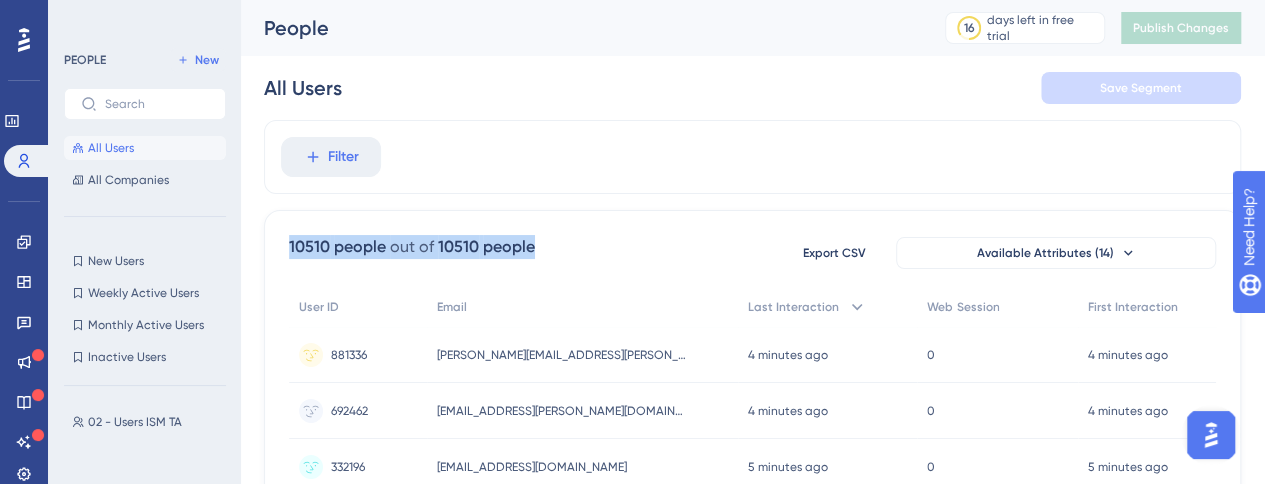 drag, startPoint x: 283, startPoint y: 245, endPoint x: 599, endPoint y: 249, distance: 316.02533 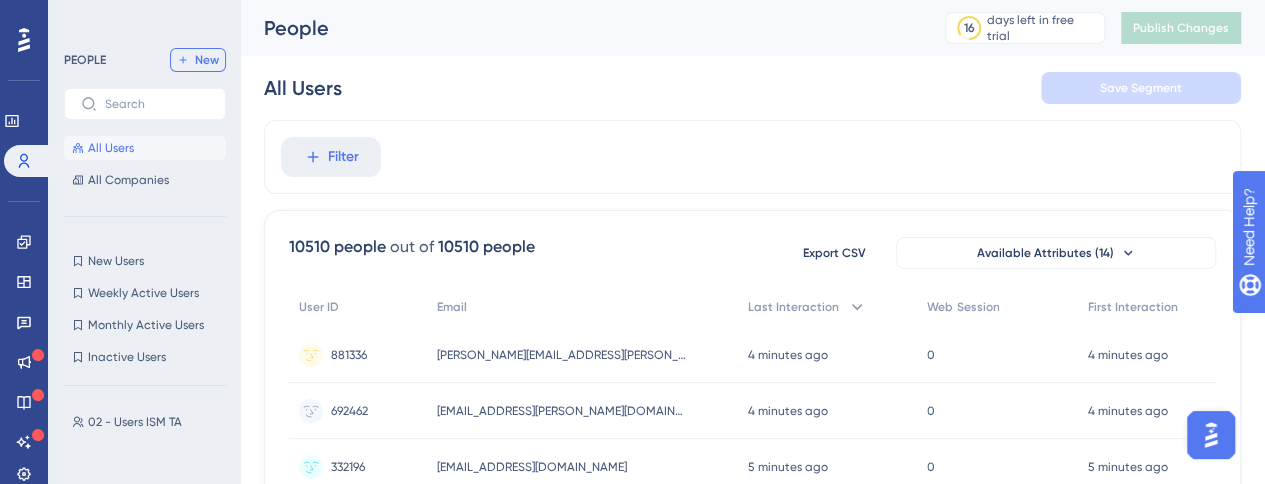 click on "New" at bounding box center [198, 60] 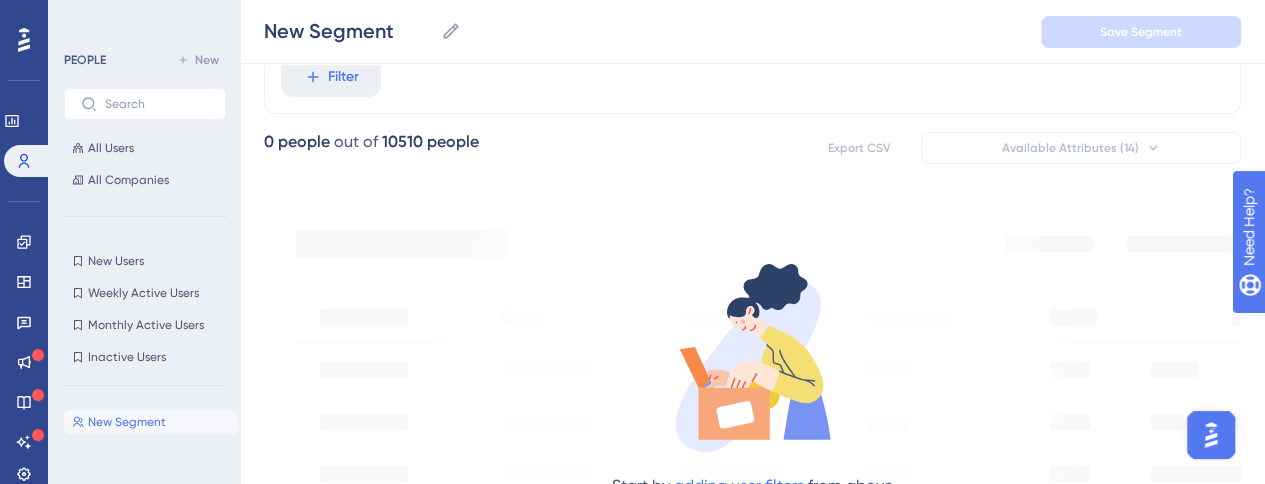 scroll, scrollTop: 0, scrollLeft: 0, axis: both 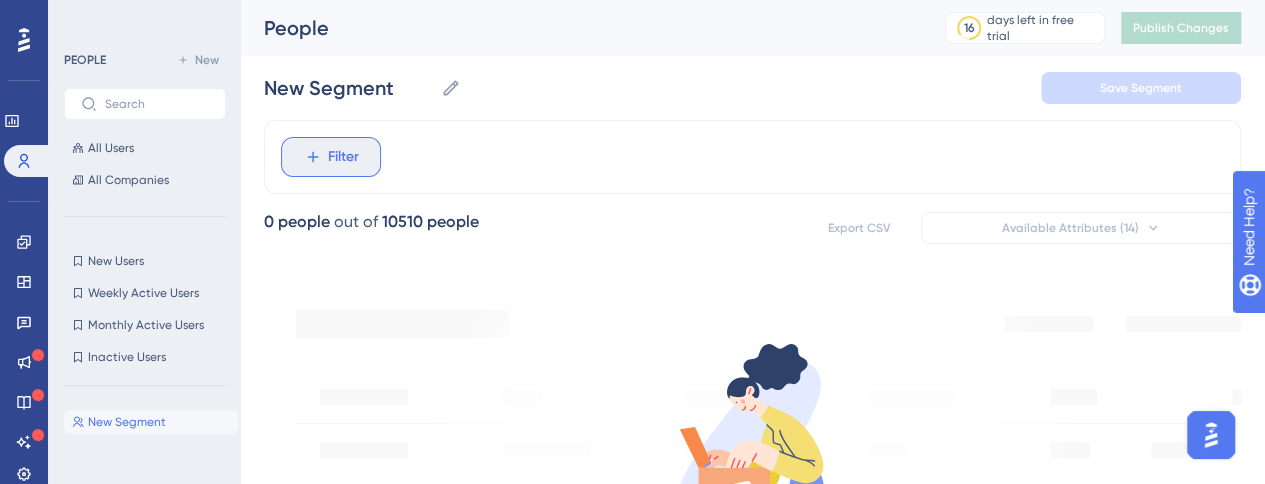 click 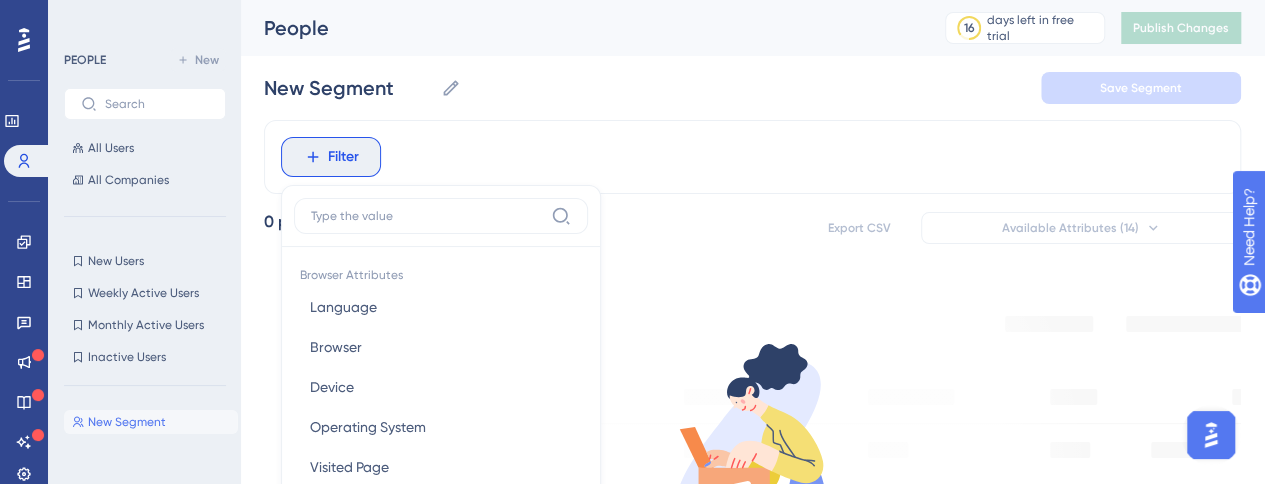 scroll, scrollTop: 136, scrollLeft: 0, axis: vertical 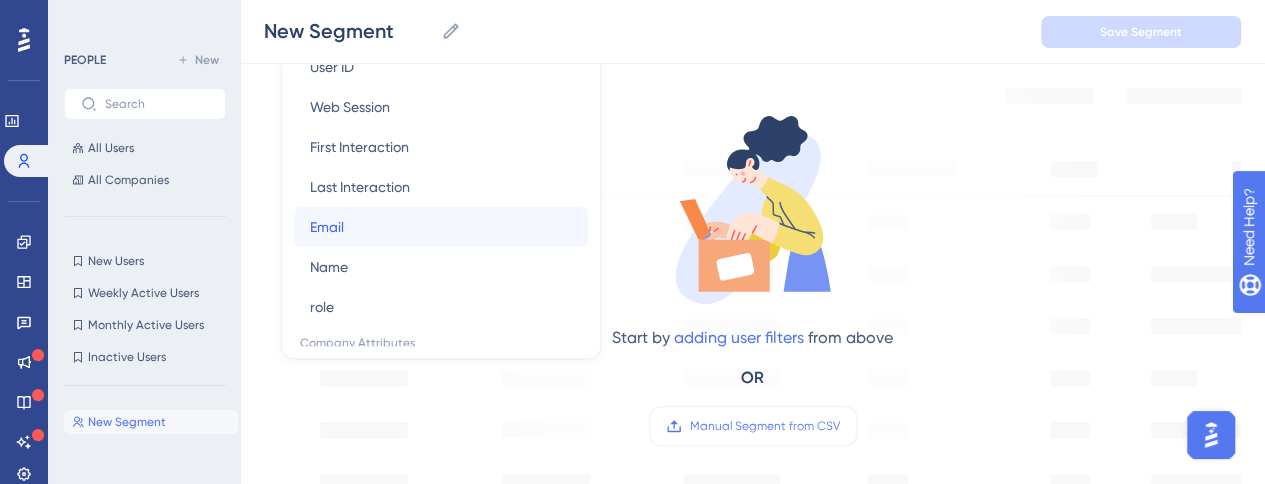 click on "Email Email" at bounding box center [441, 227] 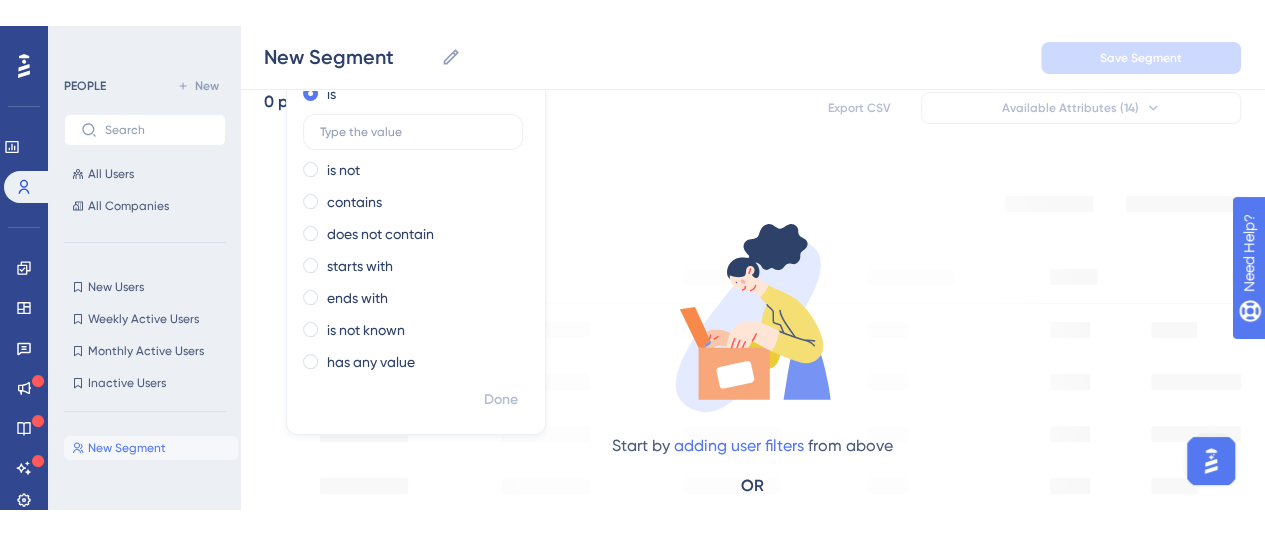 scroll, scrollTop: 136, scrollLeft: 0, axis: vertical 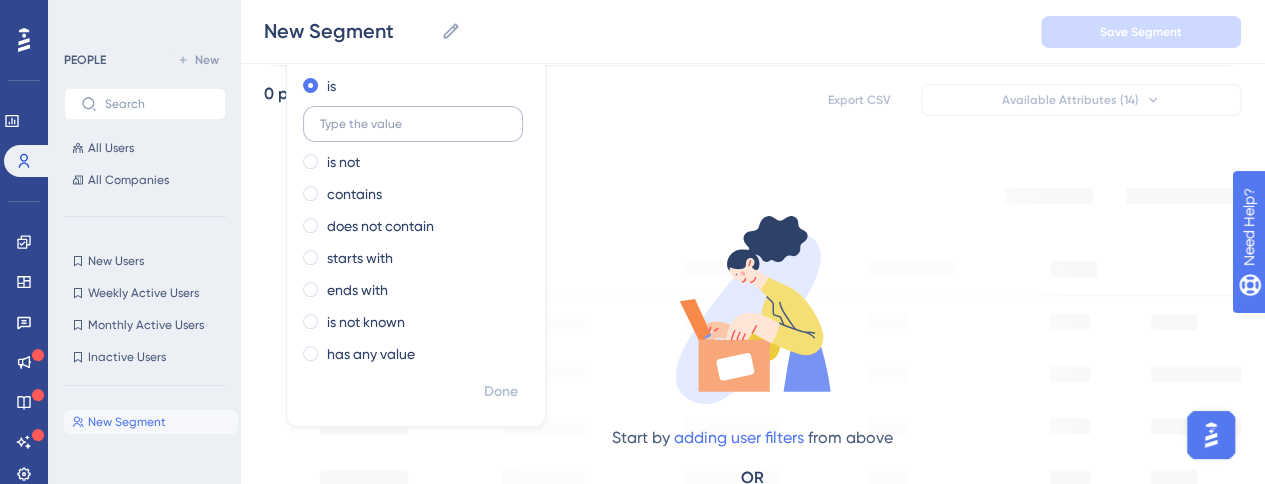 click at bounding box center (413, 124) 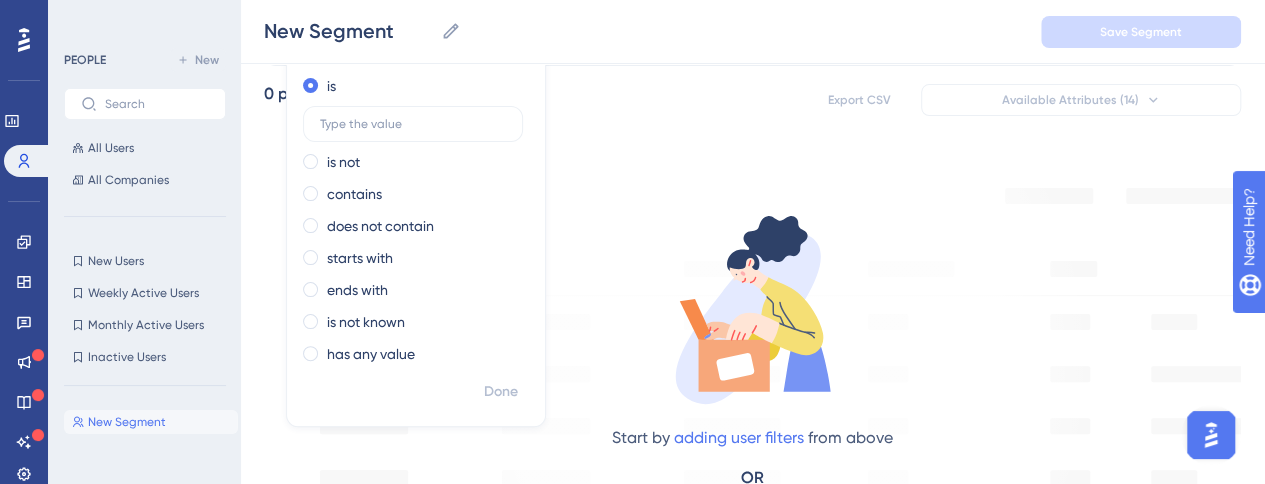 click on "Start by   adding user filters   from above OR Manual Segment from CSV" at bounding box center [753, 362] 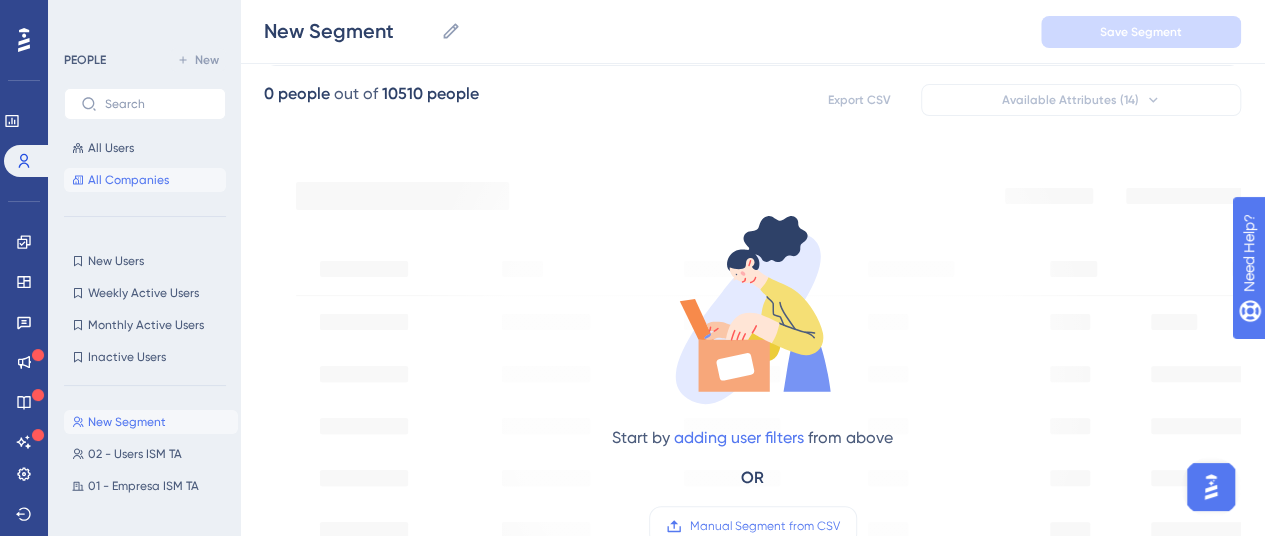 click on "All Companies" at bounding box center [128, 180] 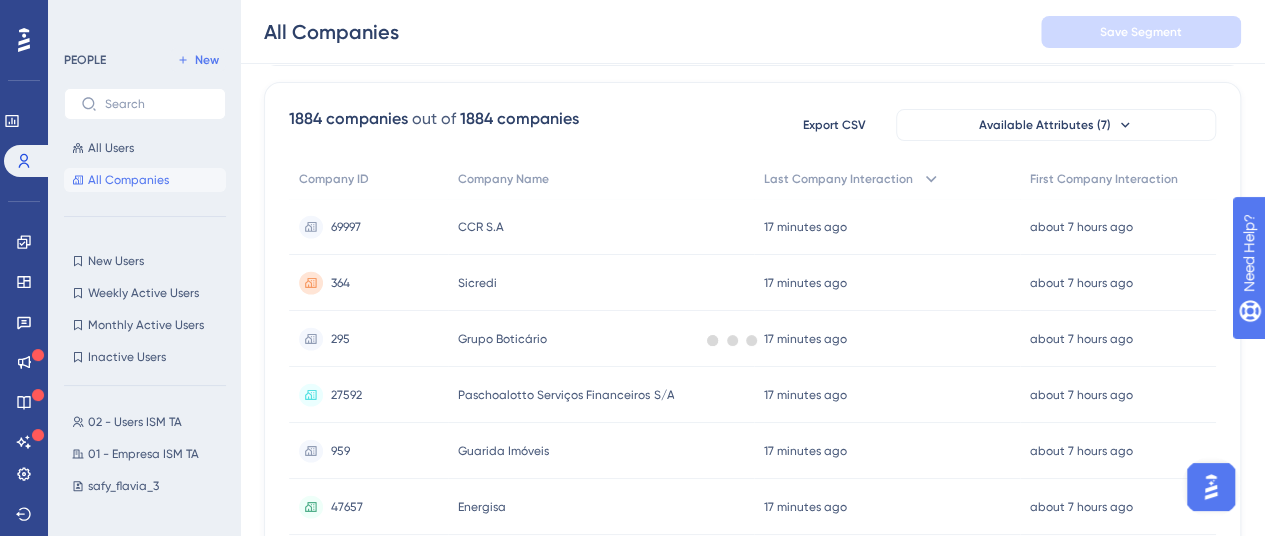 scroll, scrollTop: 0, scrollLeft: 0, axis: both 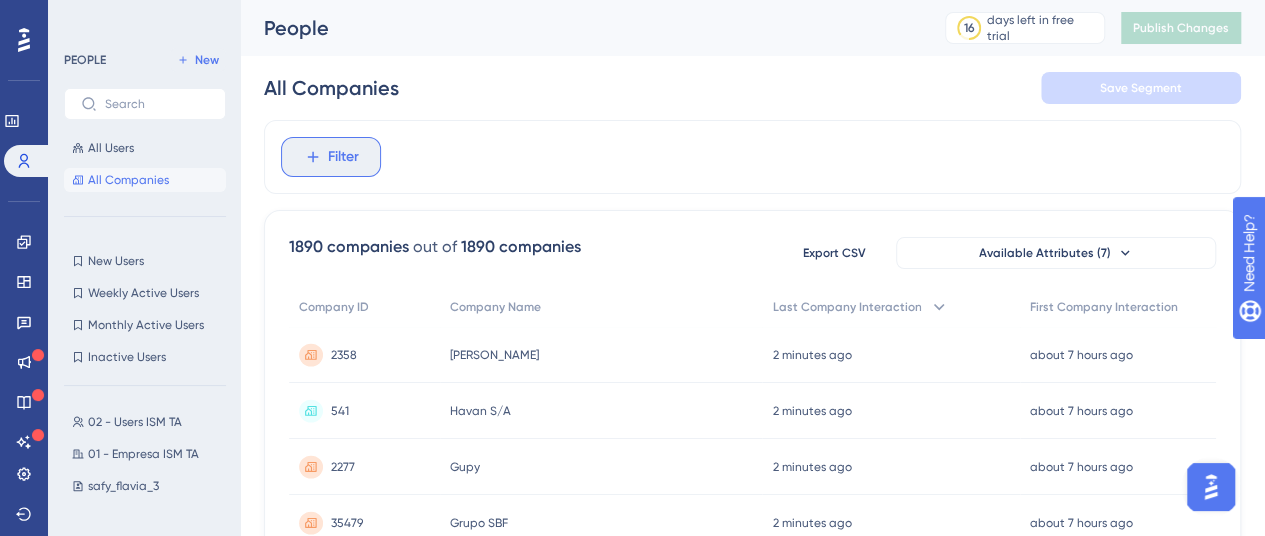 click on "Filter" at bounding box center (331, 157) 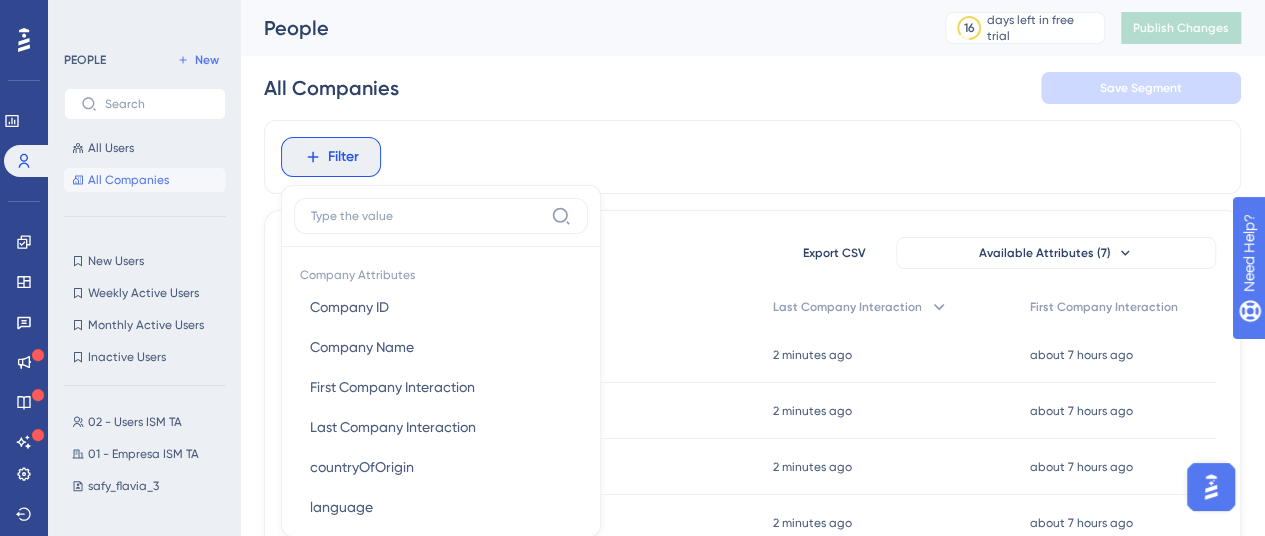 scroll, scrollTop: 92, scrollLeft: 0, axis: vertical 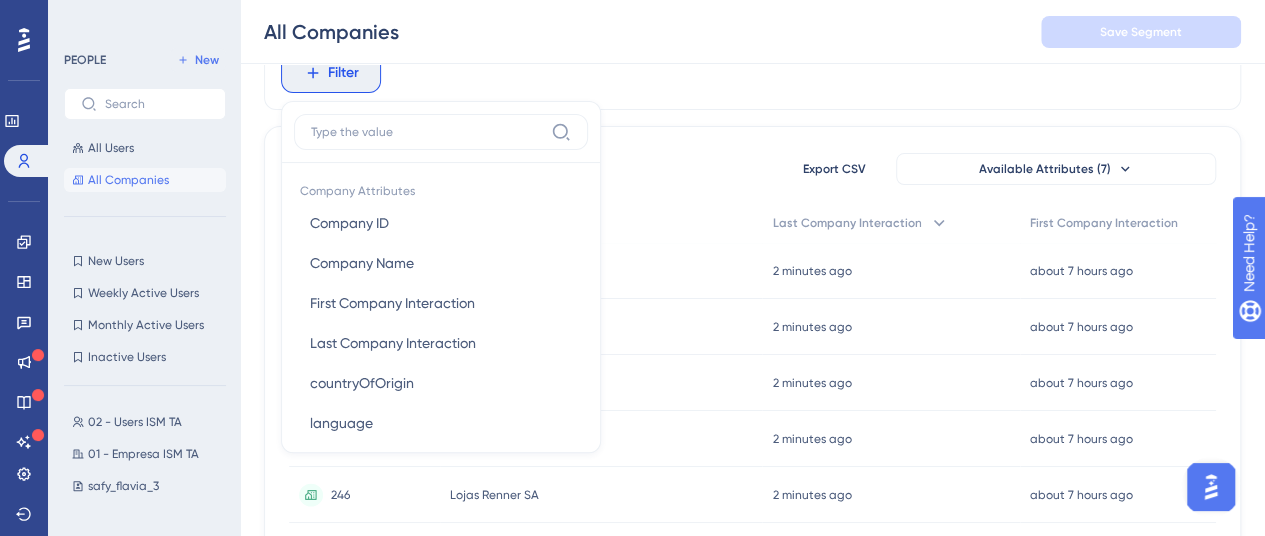 click on "Filter Company Attributes Company ID Company ID Company Name Company Name First Company Interaction First Company Interaction Last Company Interaction Last Company Interaction countryOfOrigin countryOfOrigin language language size size" at bounding box center (752, 73) 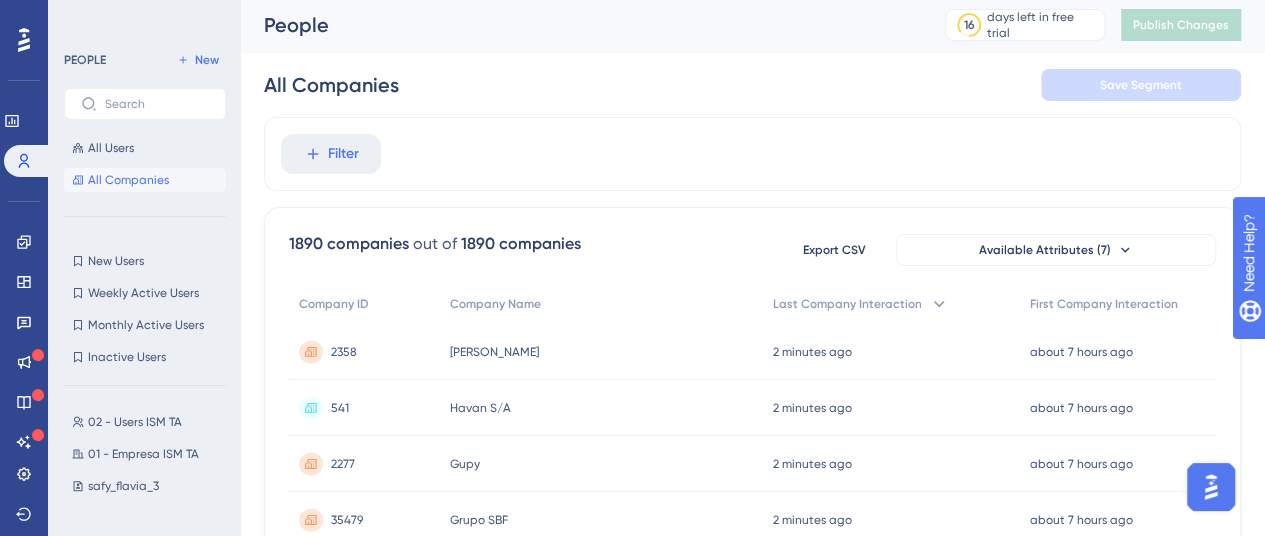 scroll, scrollTop: 0, scrollLeft: 0, axis: both 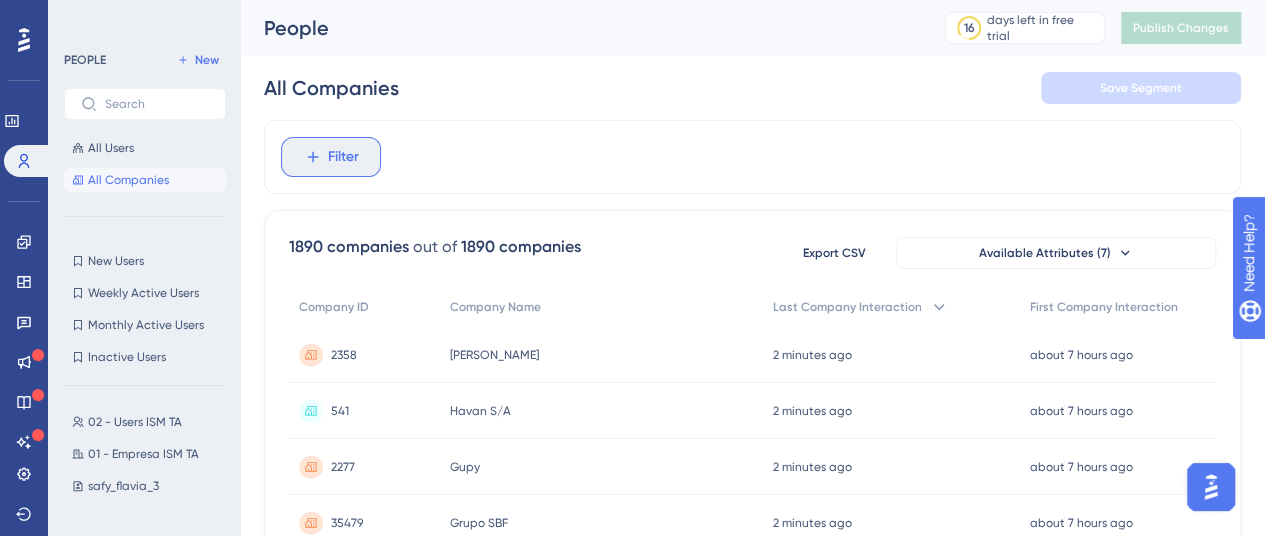 click 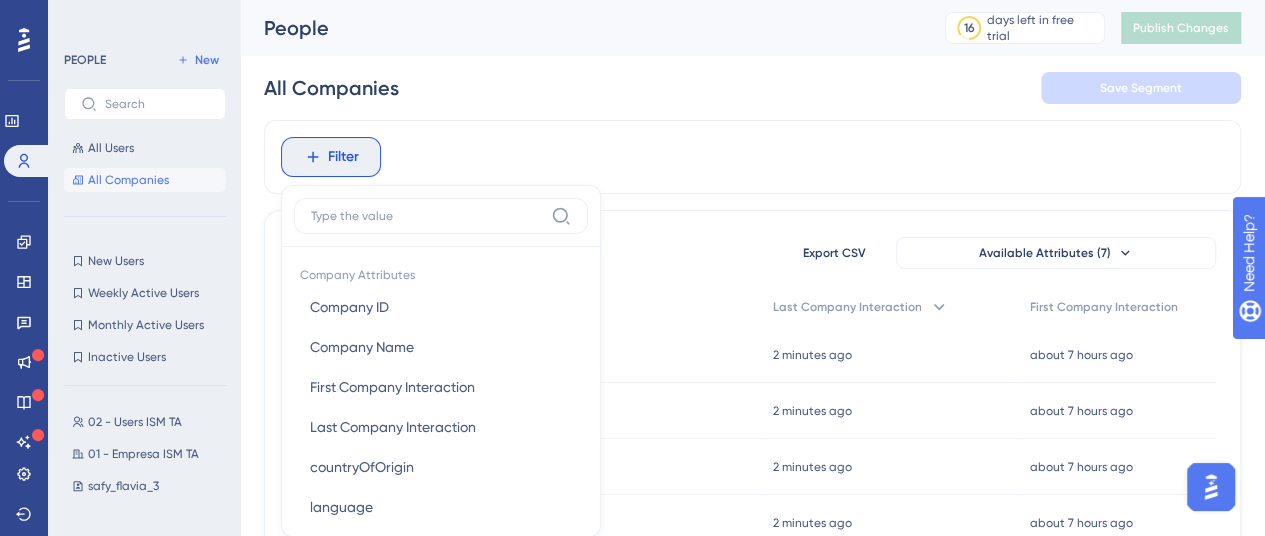 scroll, scrollTop: 92, scrollLeft: 0, axis: vertical 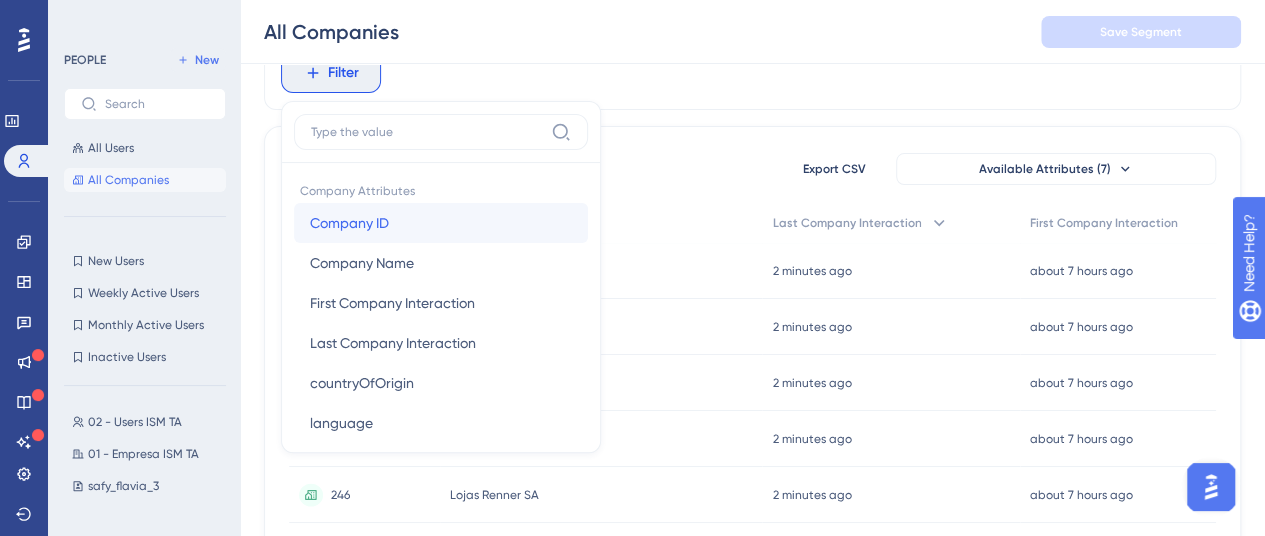 click on "Company ID Company ID" at bounding box center [441, 223] 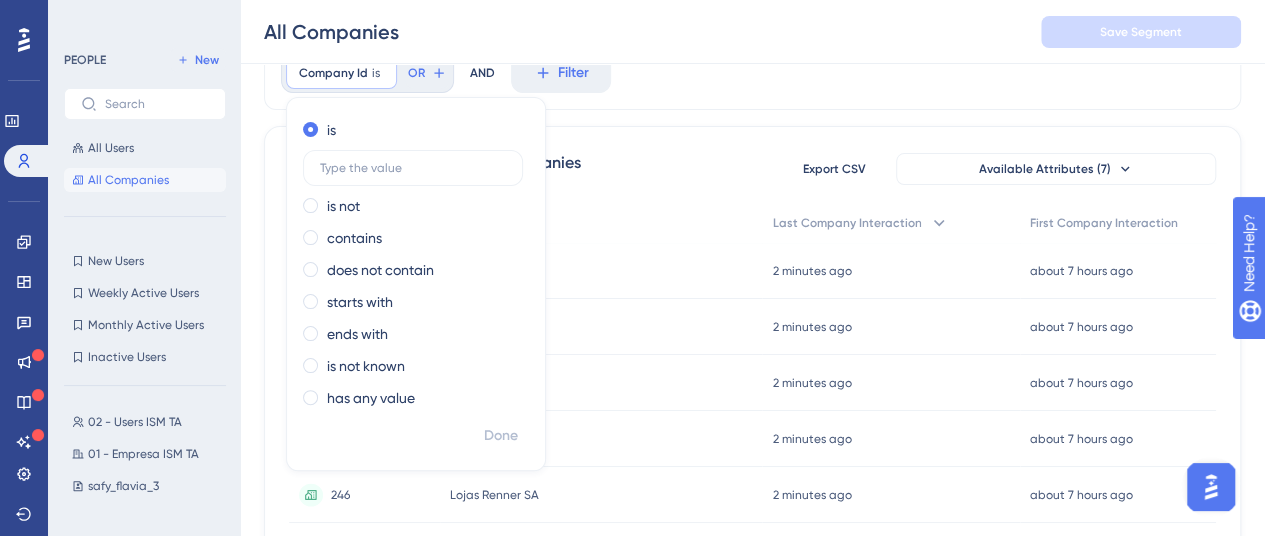 click on "Company Id is Remove is is not contains does not contain starts with ends with is not known has any value Done OR AND Filter" at bounding box center [752, 73] 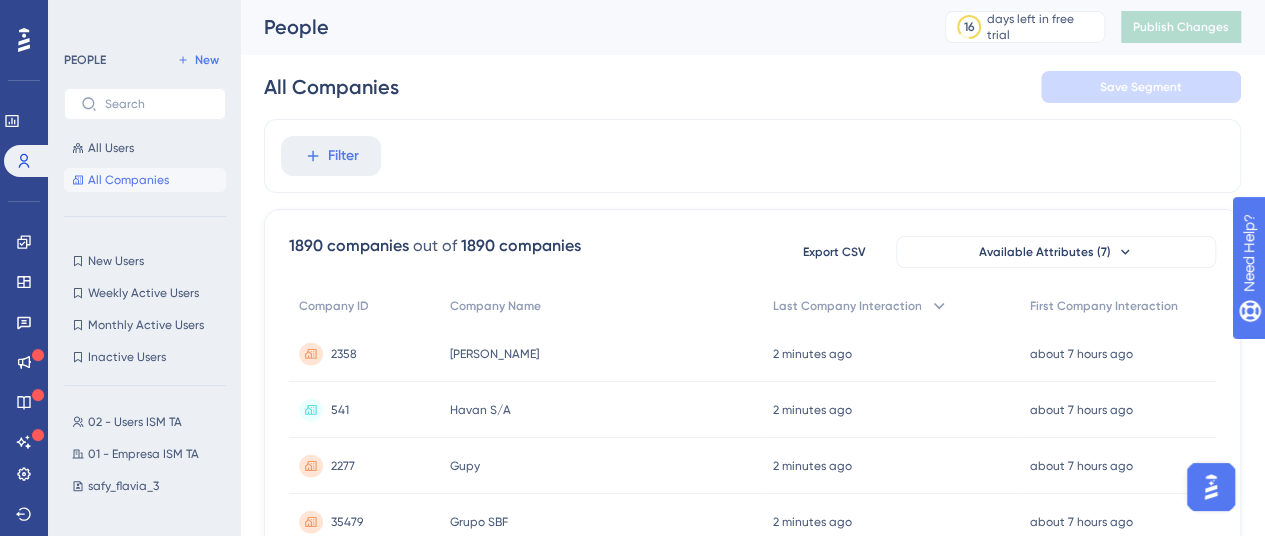 scroll, scrollTop: 0, scrollLeft: 0, axis: both 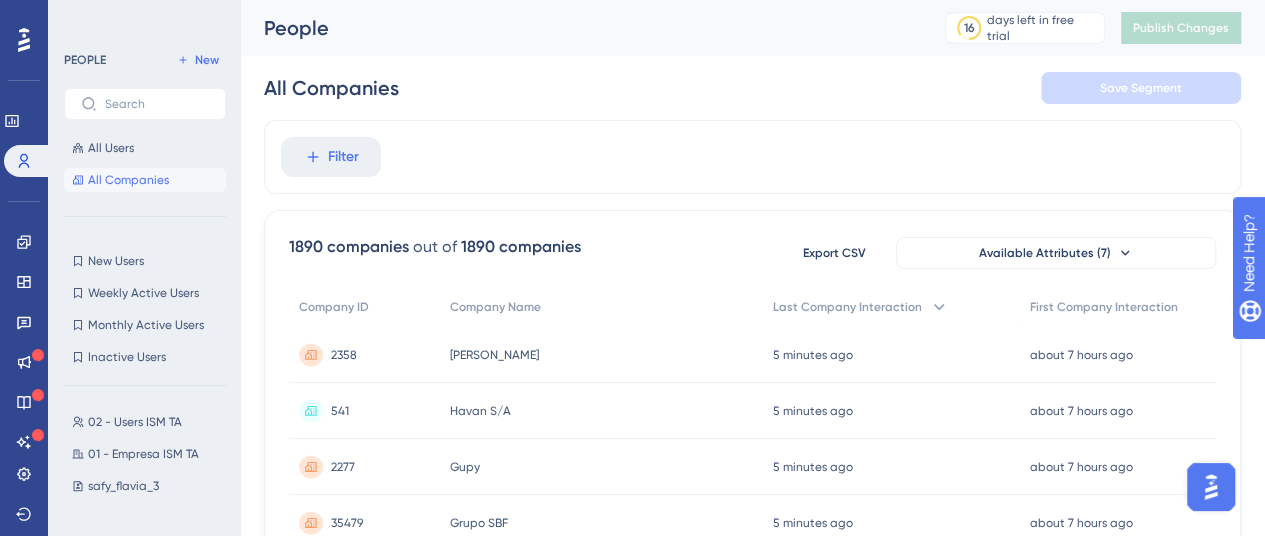 click on "All Companies Save Segment" at bounding box center [752, 88] 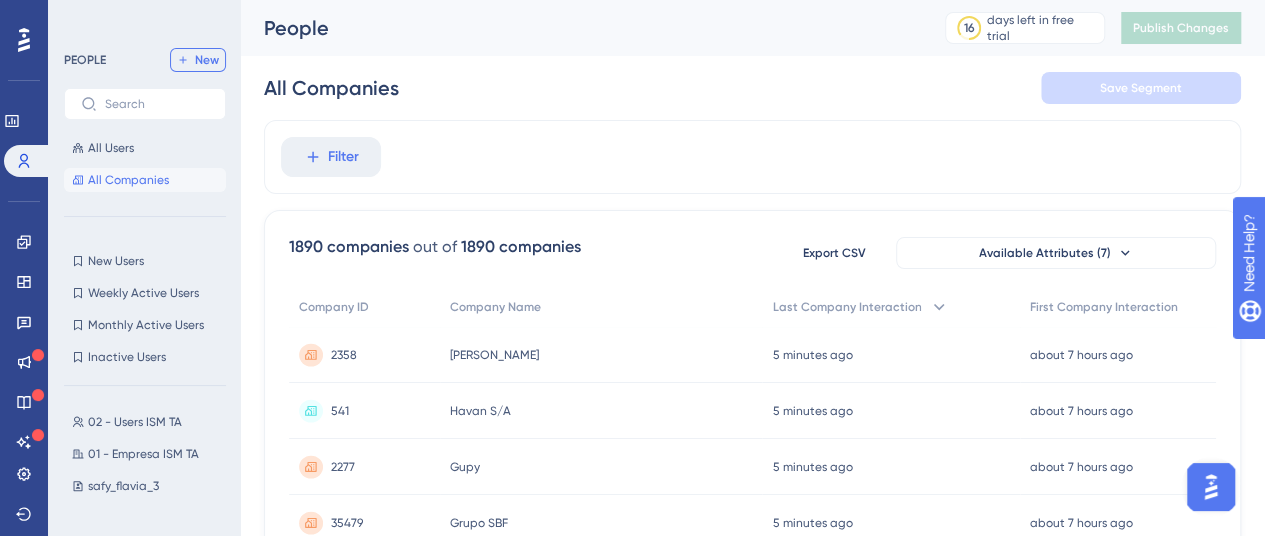 click on "New" at bounding box center [198, 60] 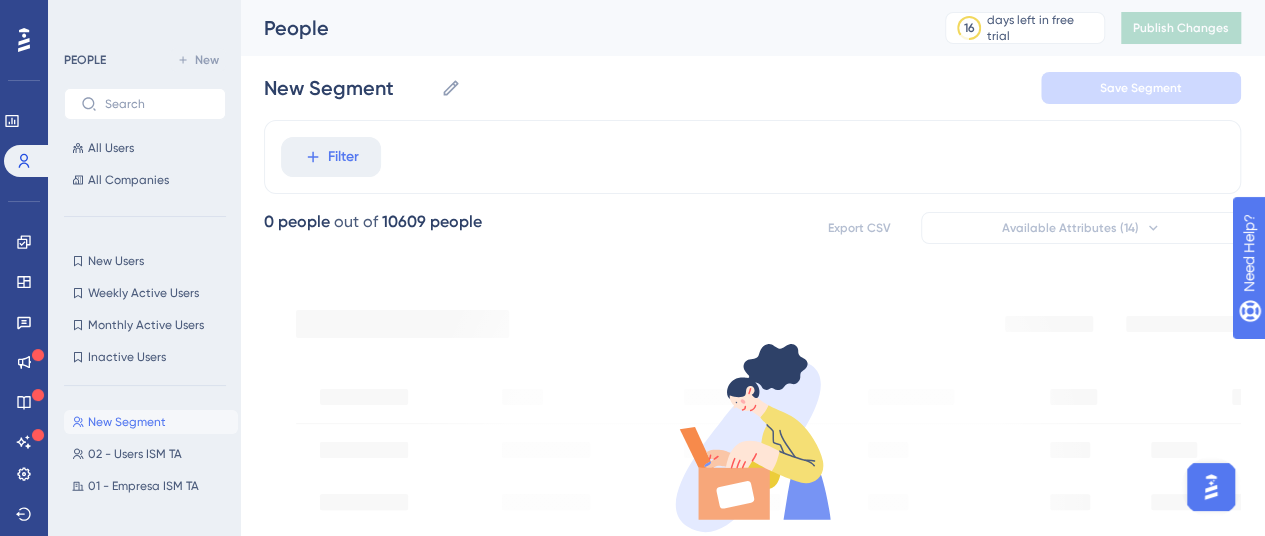click on "Start by   adding user filters   from above OR Manual Segment from CSV" at bounding box center (752, 891) 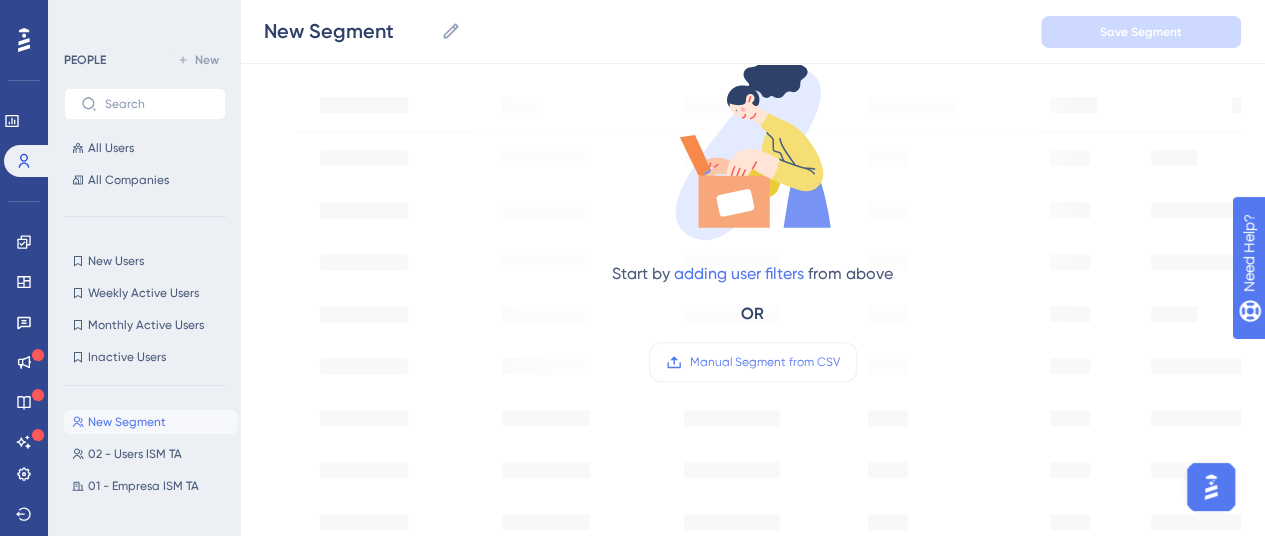 scroll, scrollTop: 0, scrollLeft: 0, axis: both 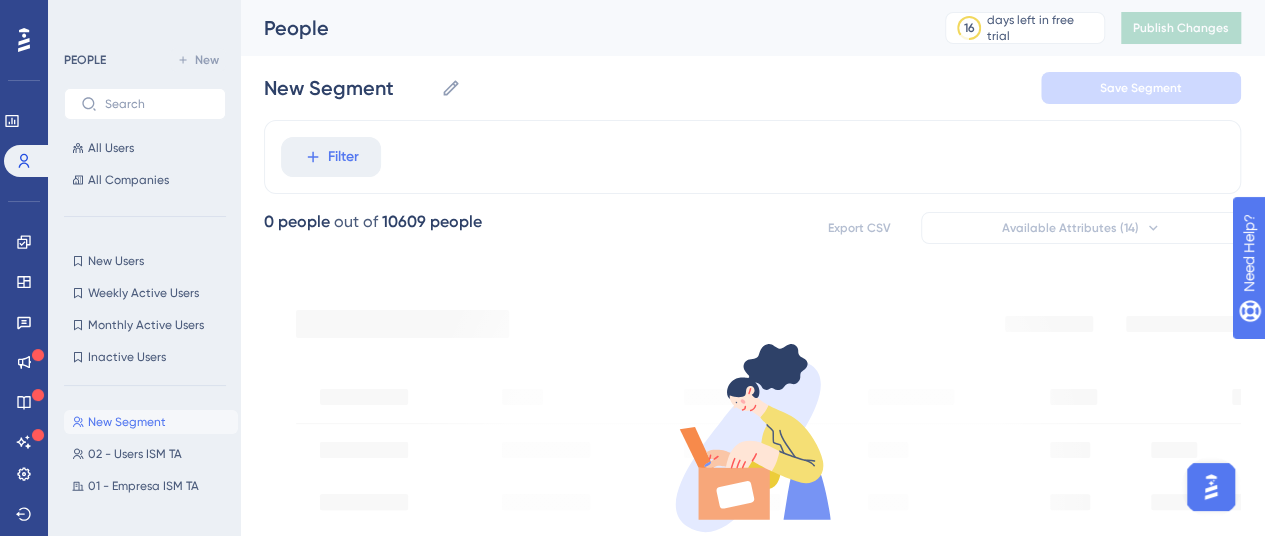 click on "Filter" at bounding box center [752, 157] 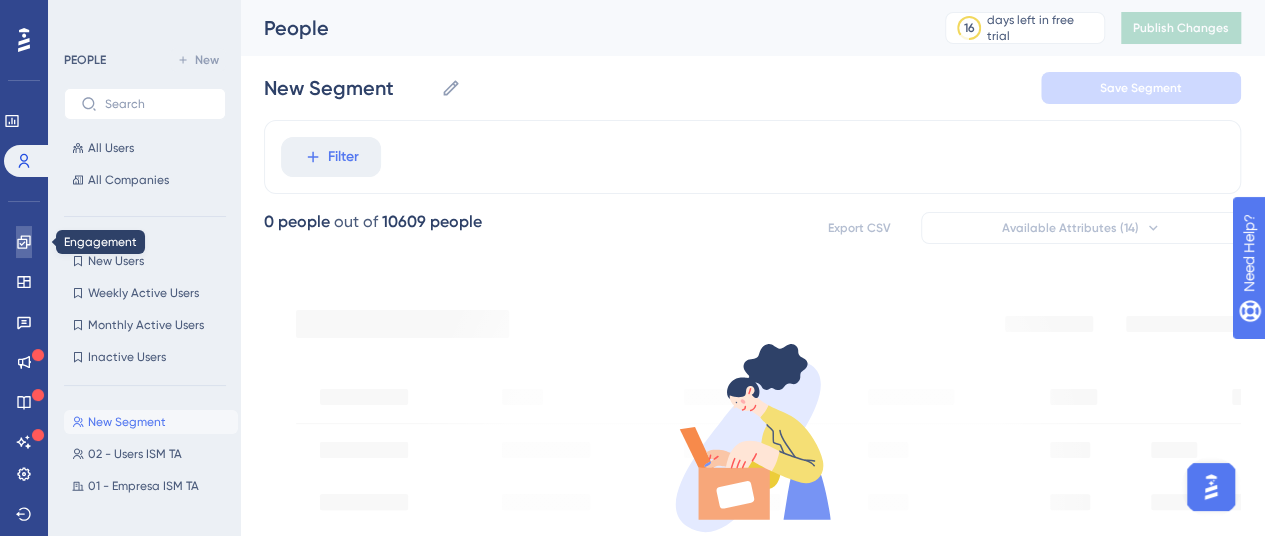 click at bounding box center (24, 242) 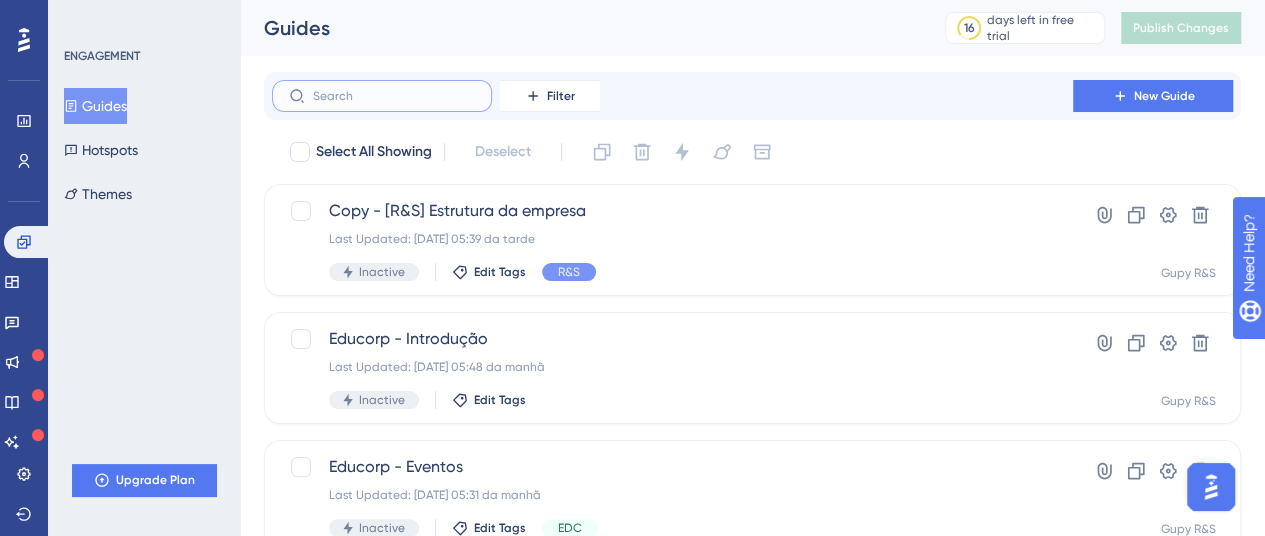click at bounding box center (394, 96) 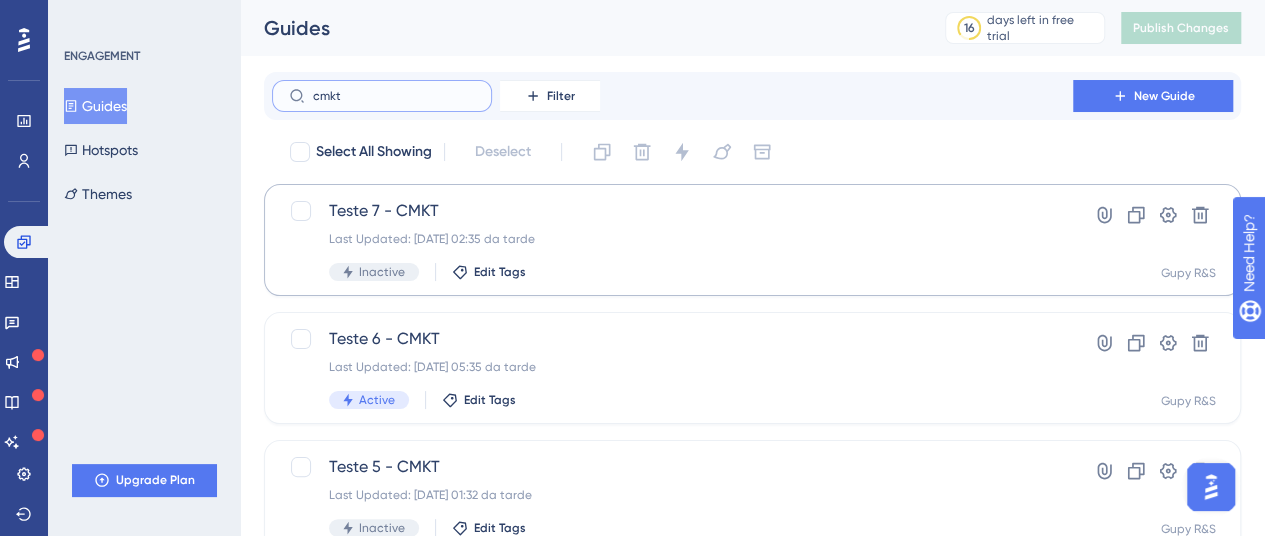 type on "cmkt" 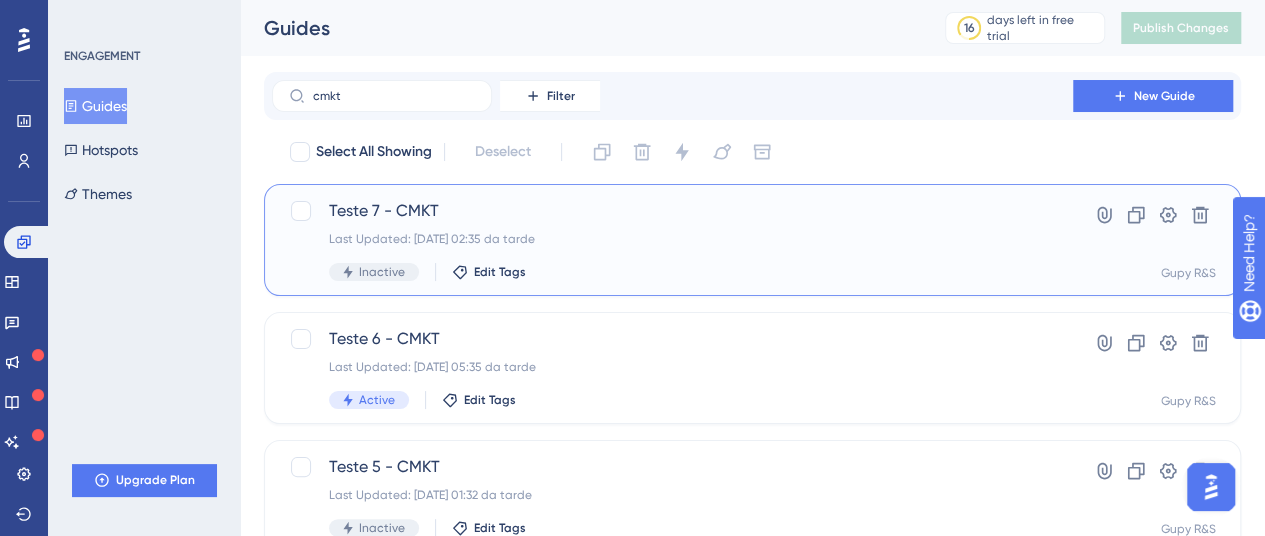 click on "Teste 7 - CMKT" at bounding box center (672, 211) 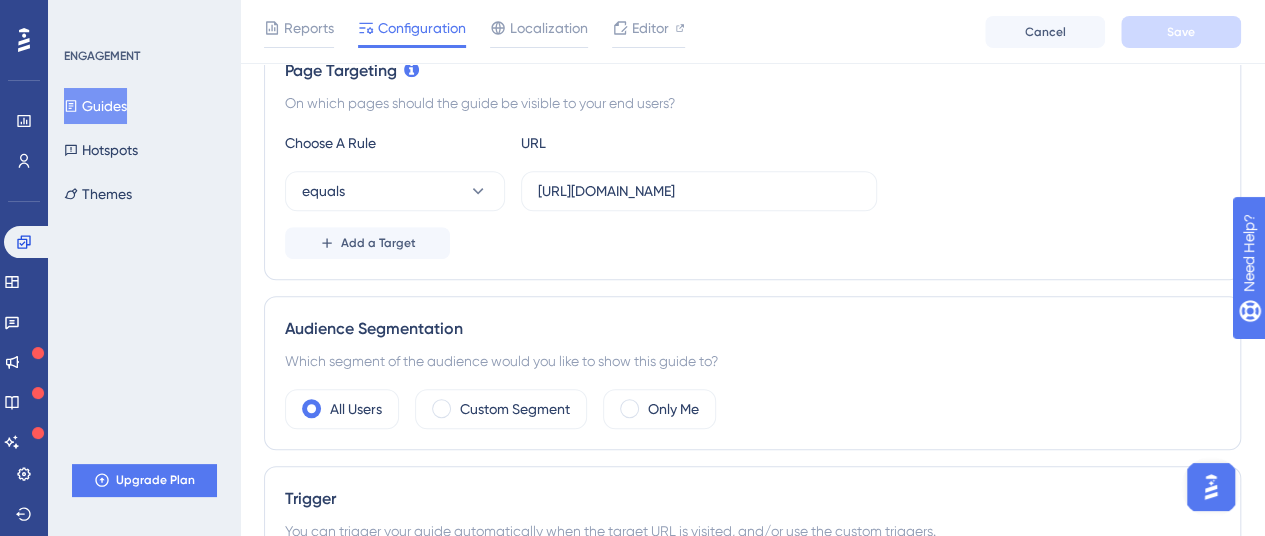 scroll, scrollTop: 500, scrollLeft: 0, axis: vertical 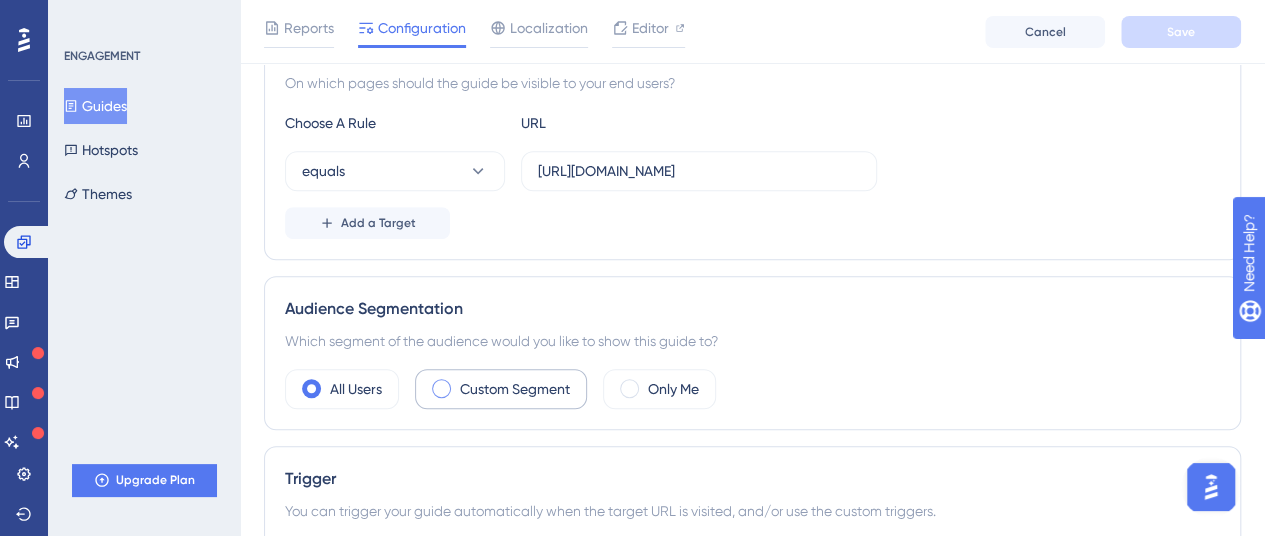 click on "Custom Segment" at bounding box center [515, 389] 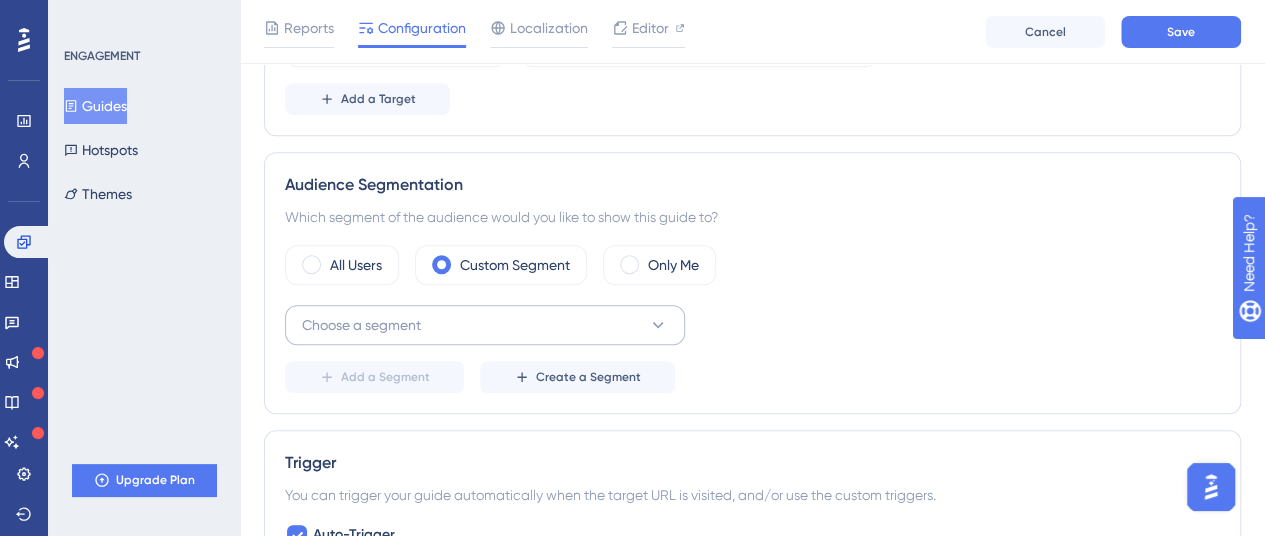 scroll, scrollTop: 700, scrollLeft: 0, axis: vertical 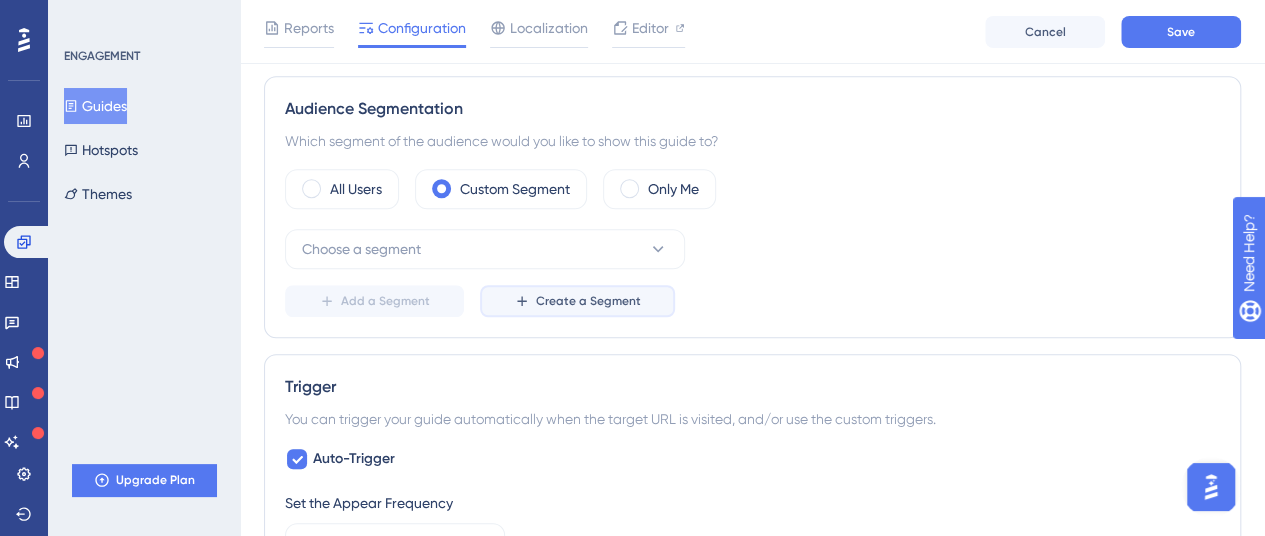 click on "Create a Segment" at bounding box center (588, 301) 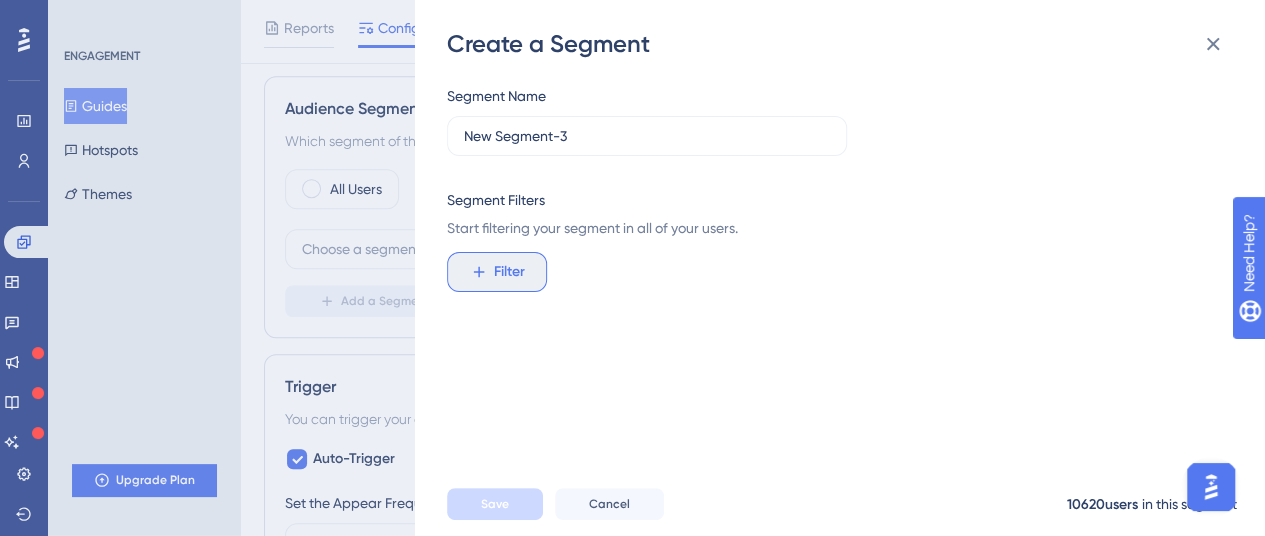 click on "Filter" at bounding box center [497, 272] 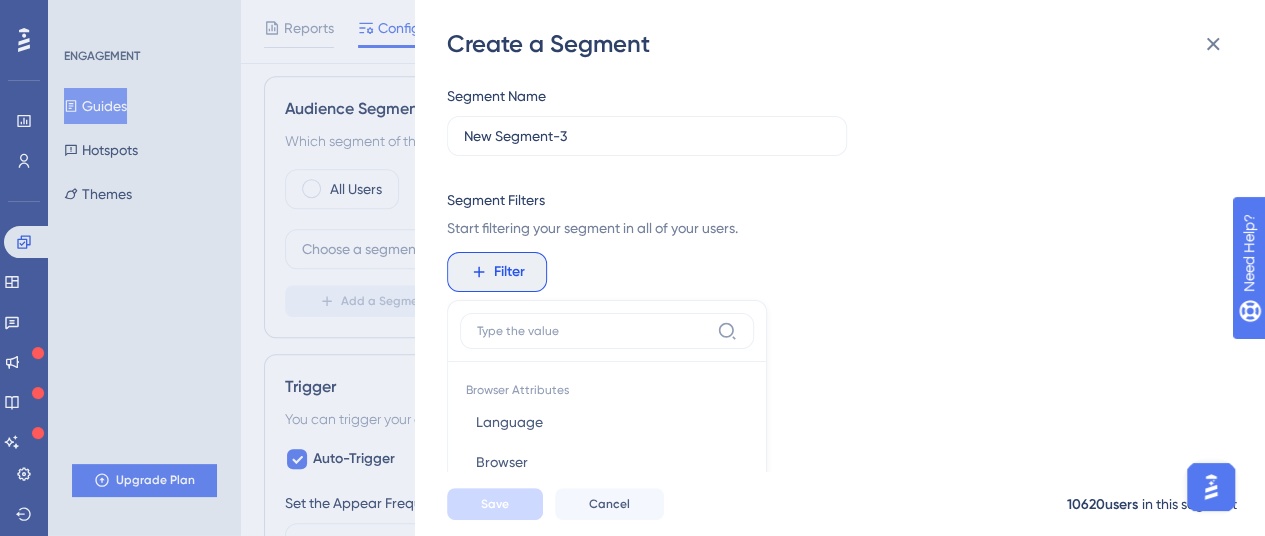 scroll, scrollTop: 227, scrollLeft: 0, axis: vertical 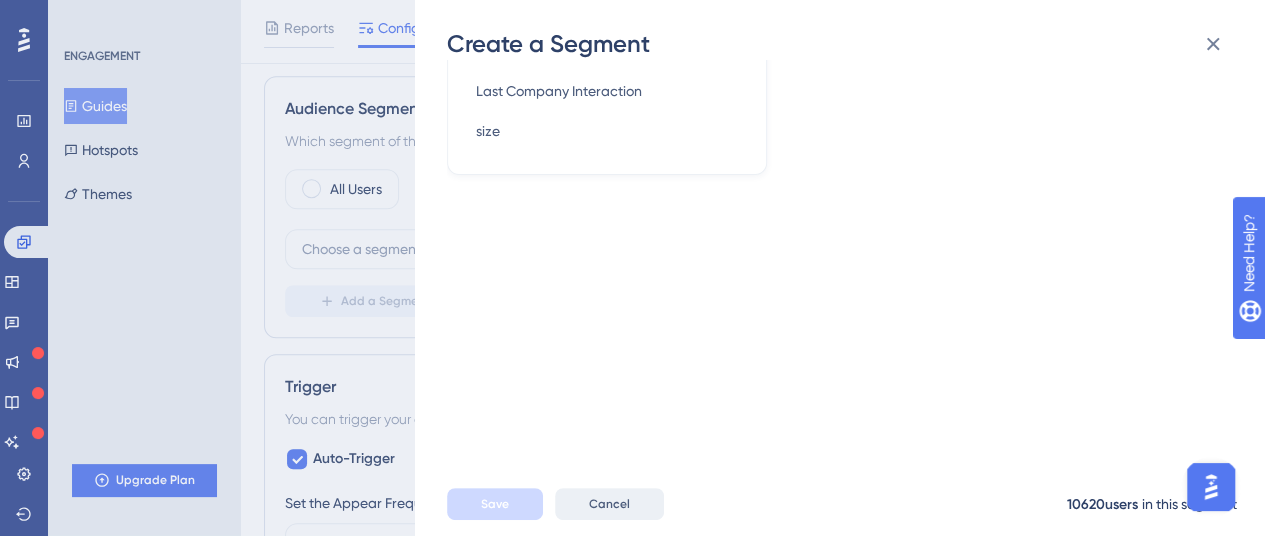 click on "Cancel" at bounding box center (609, 504) 